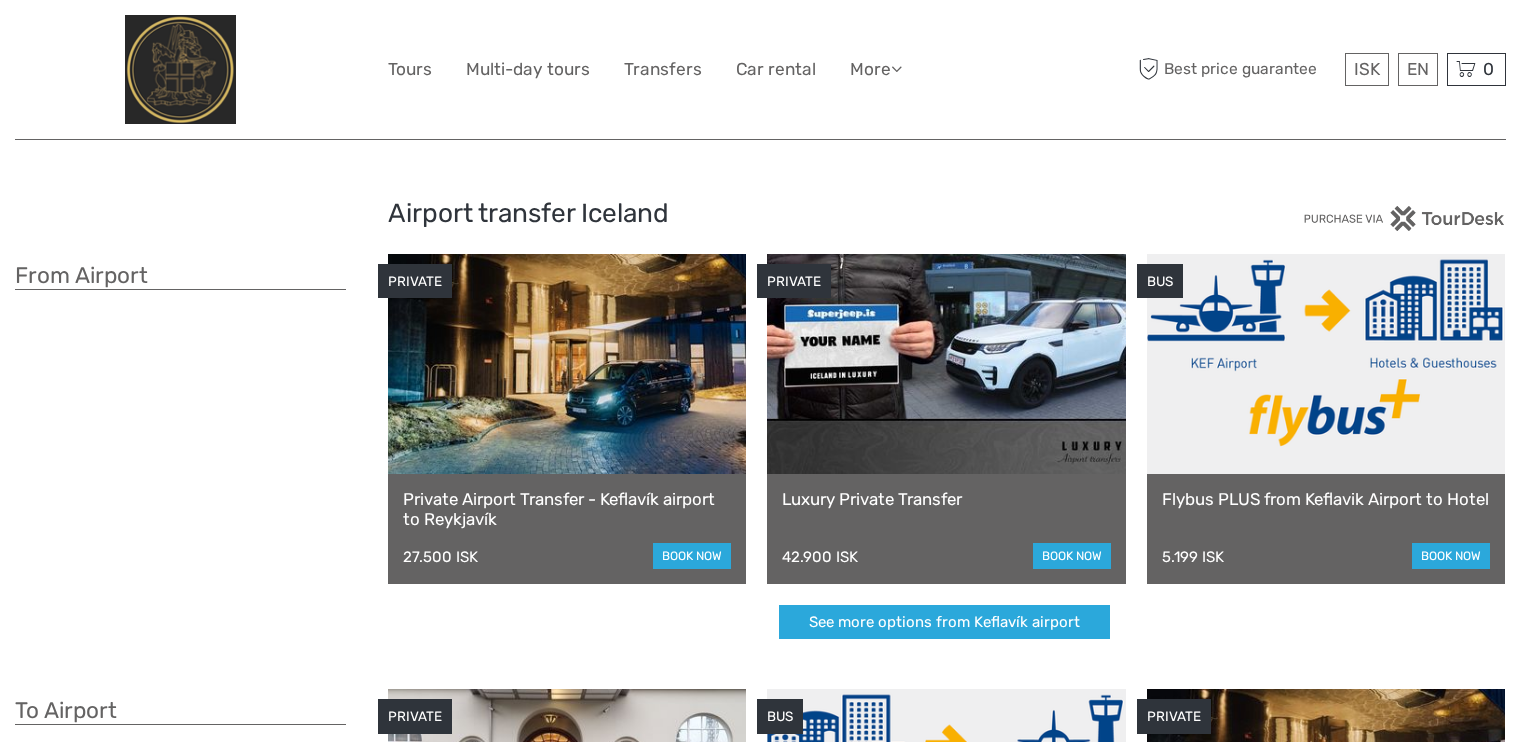 scroll, scrollTop: 0, scrollLeft: 0, axis: both 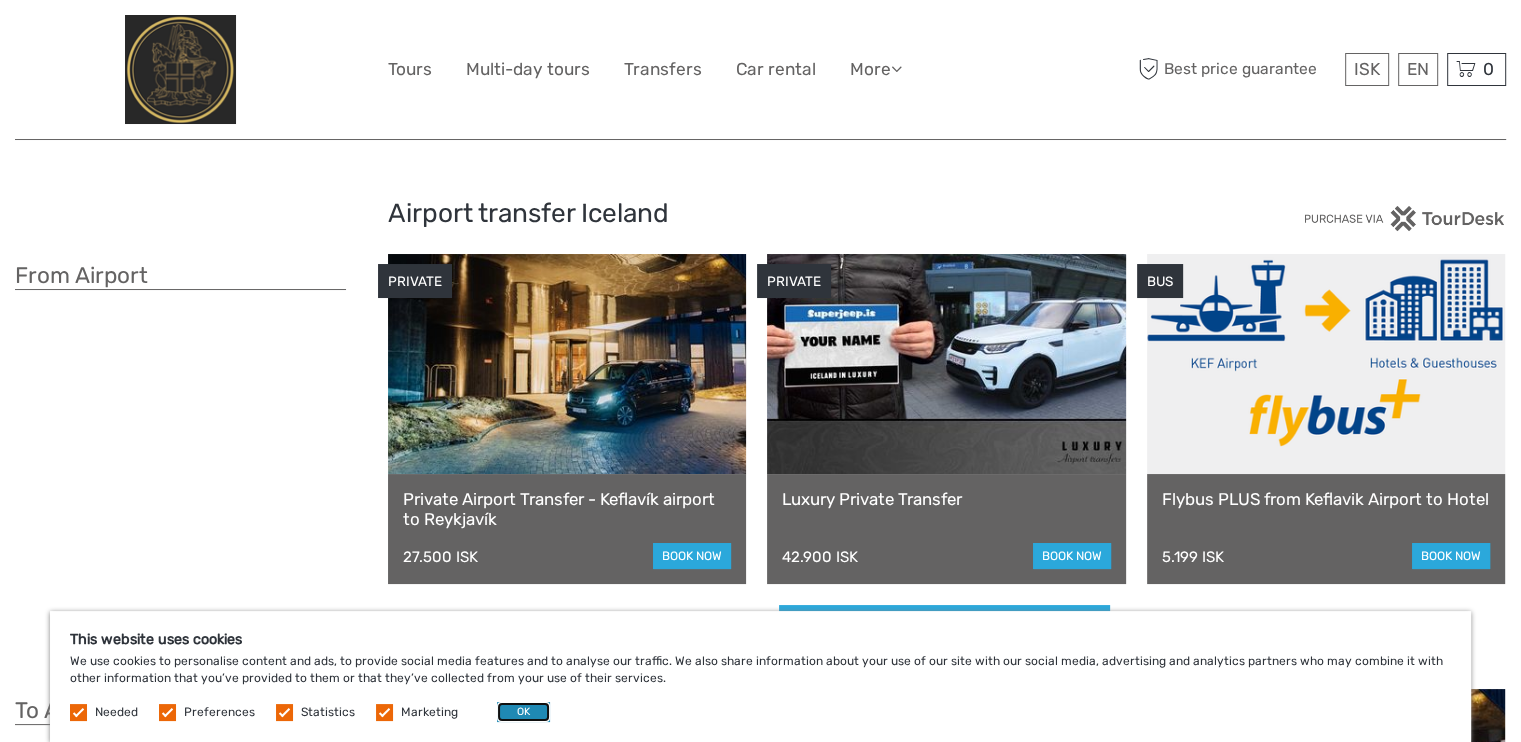click on "OK" at bounding box center (523, 712) 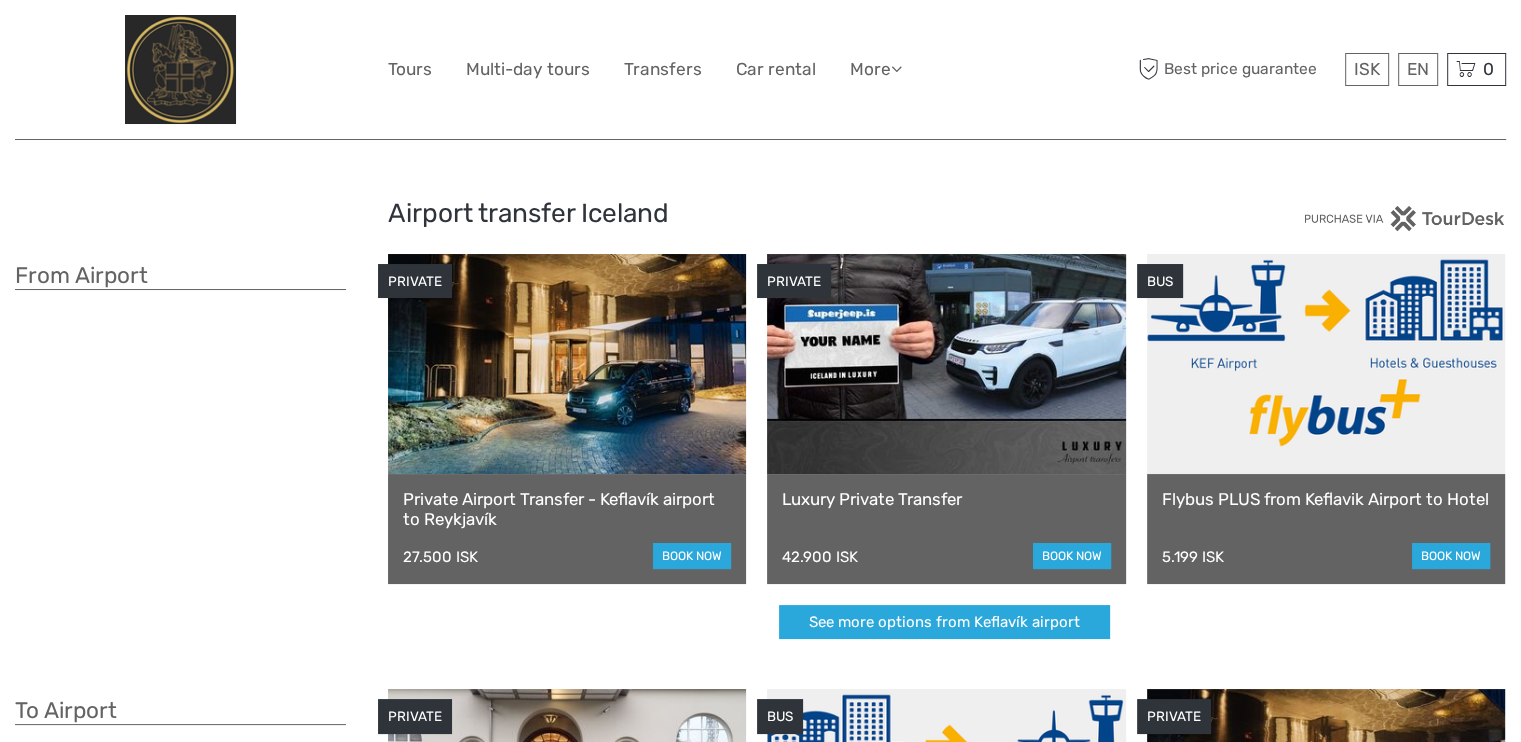 scroll, scrollTop: 0, scrollLeft: 0, axis: both 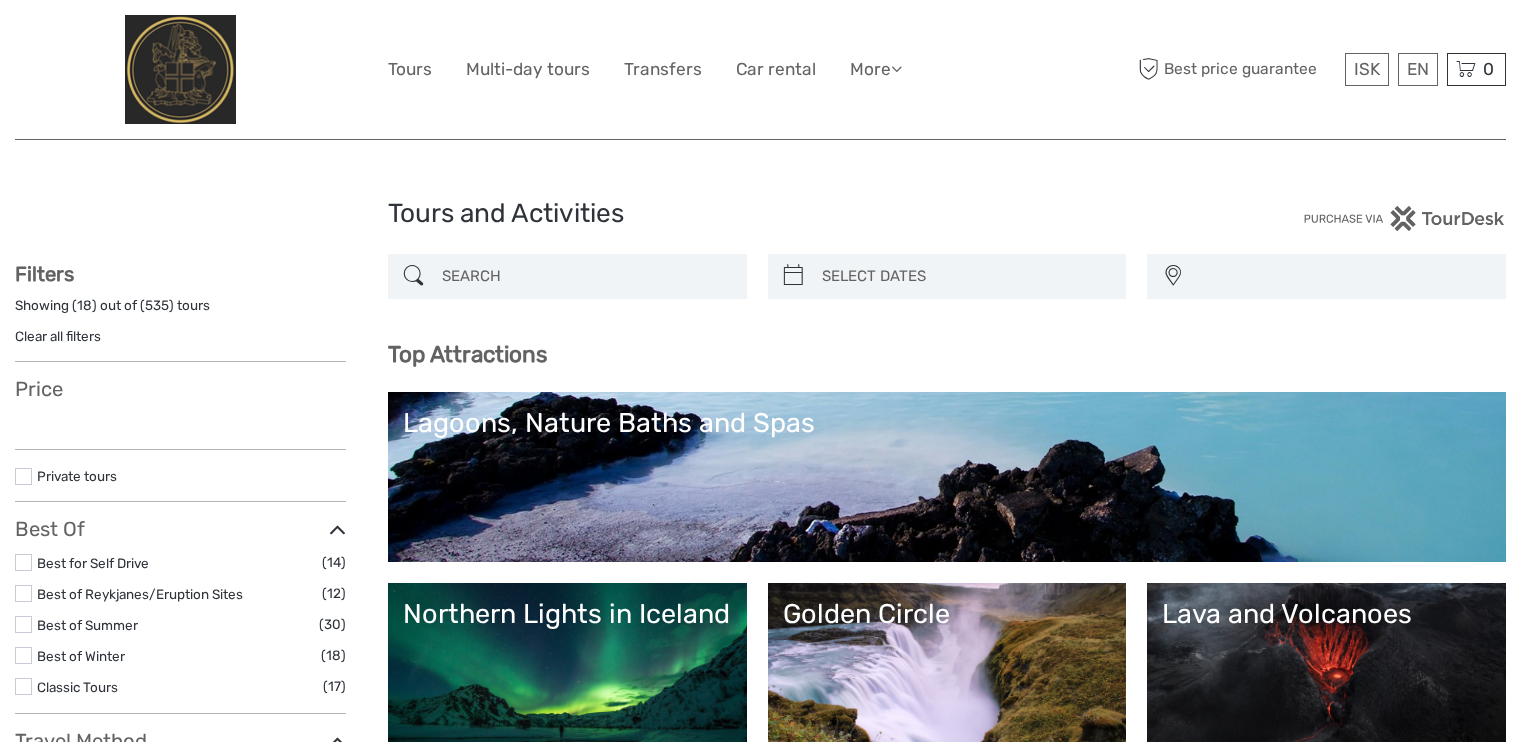 select 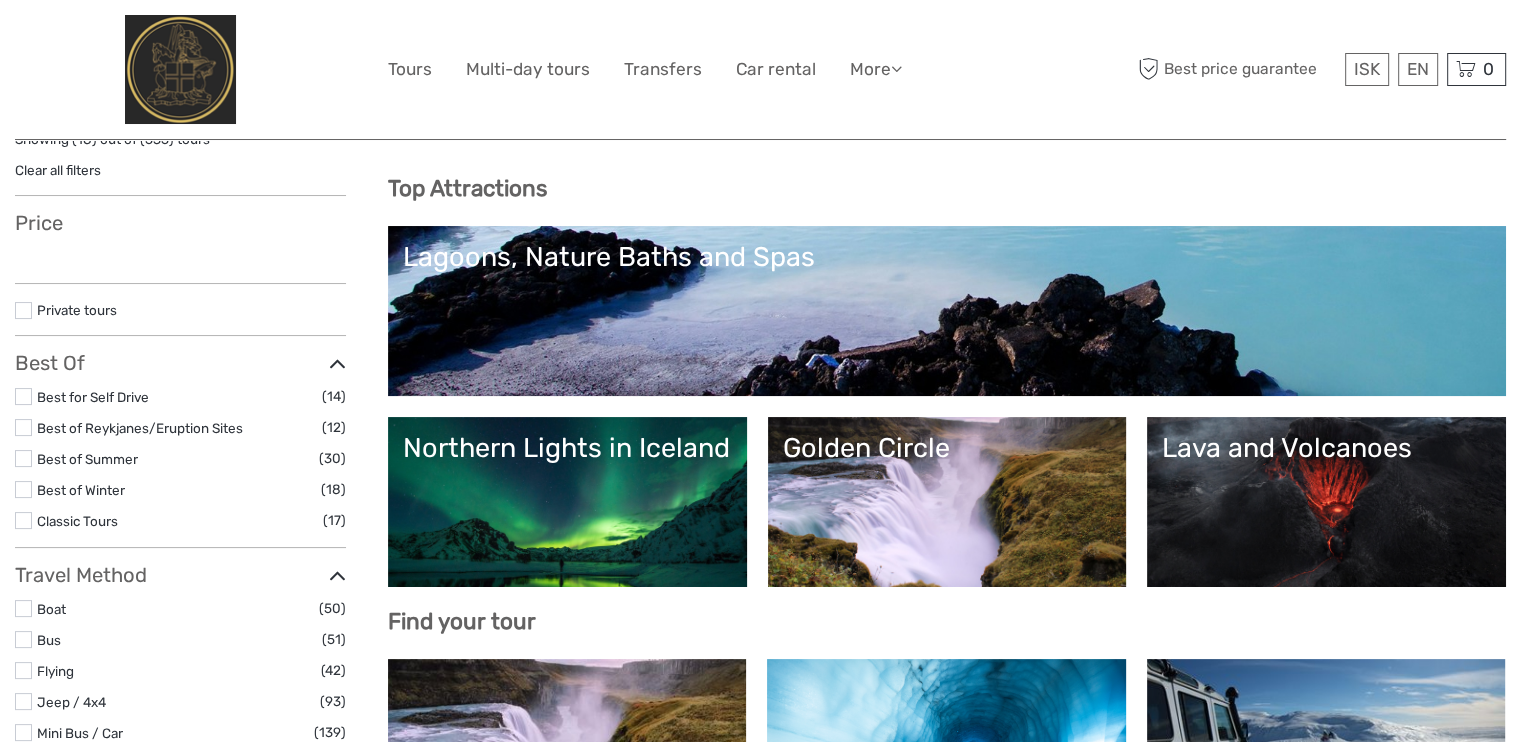 select 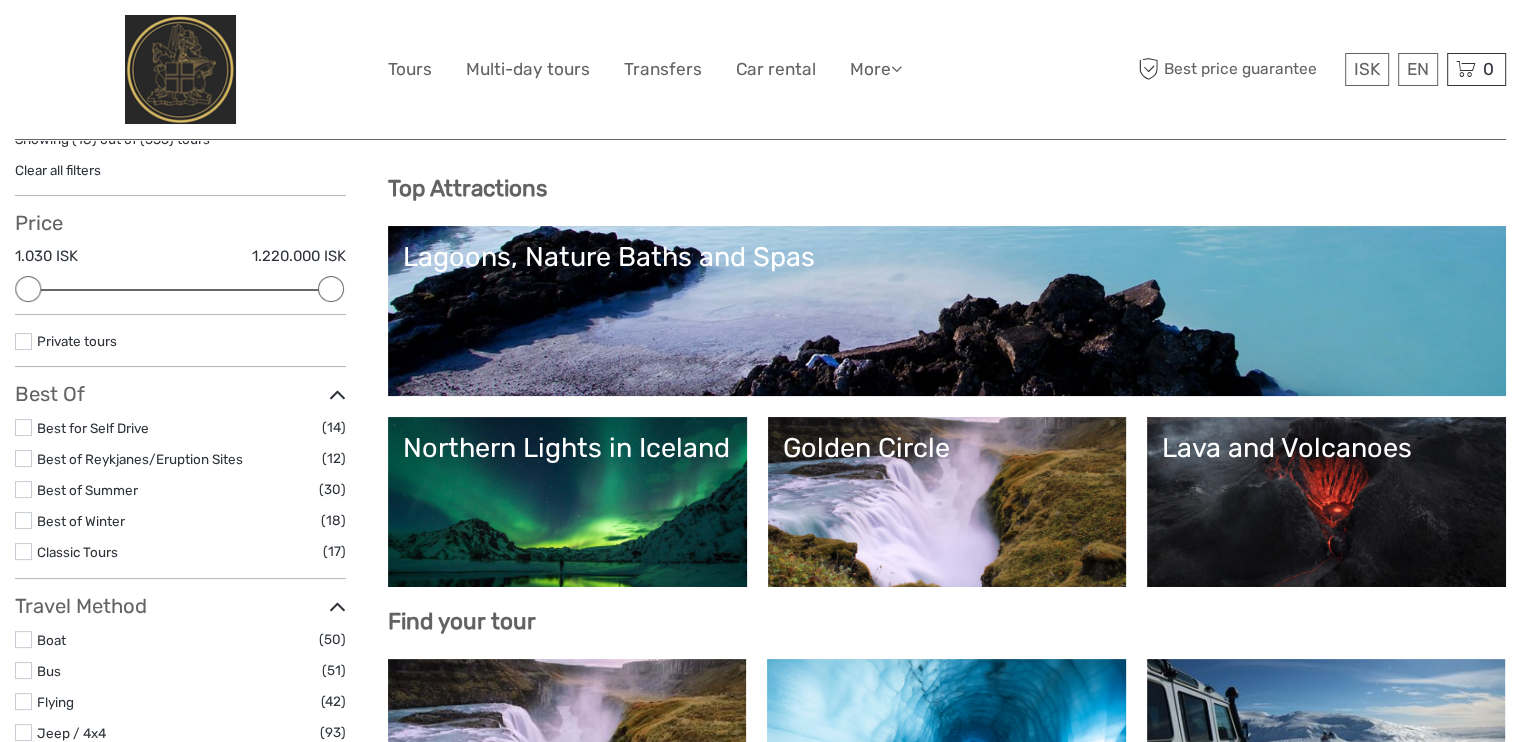 scroll, scrollTop: 500, scrollLeft: 0, axis: vertical 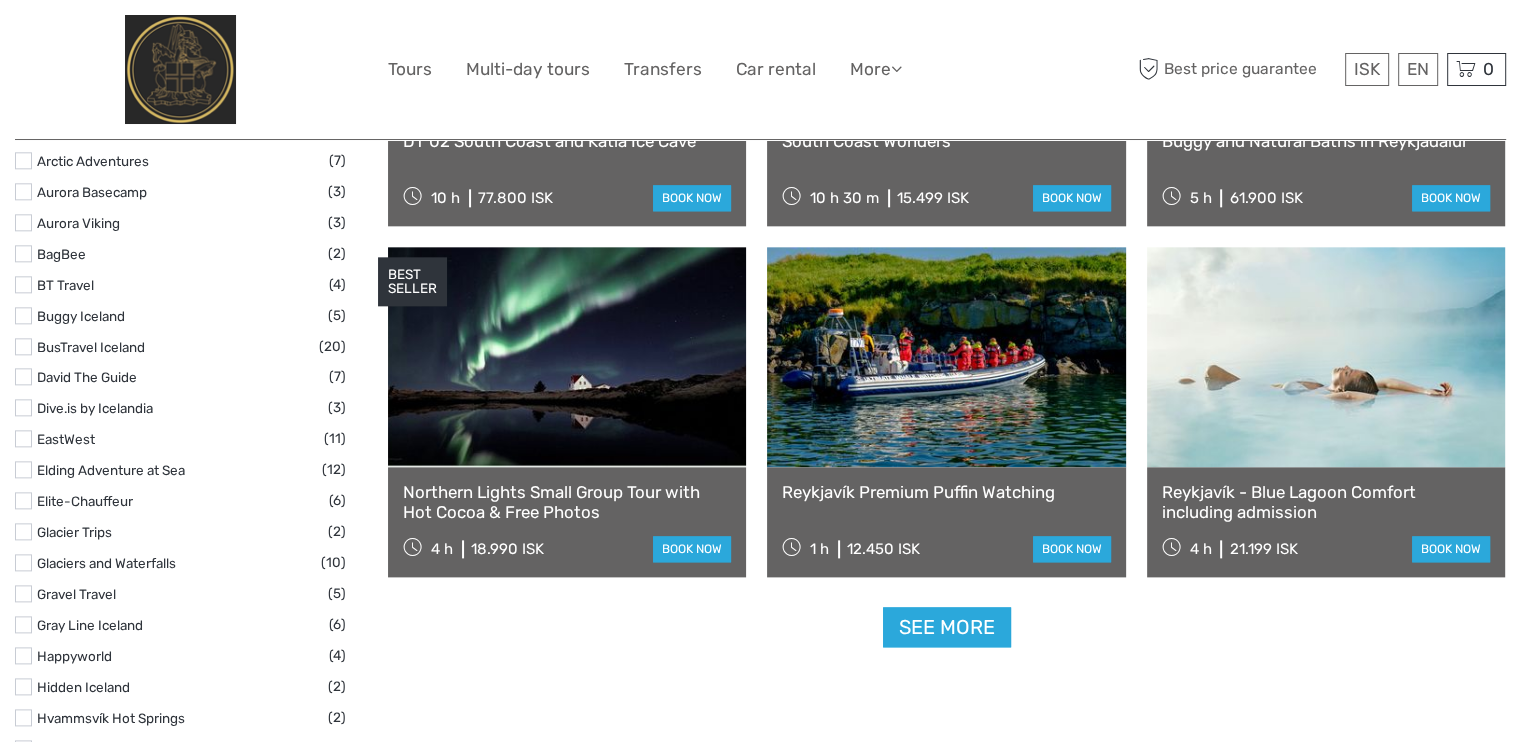 click on "Reykjavík - Blue Lagoon Comfort including admission" at bounding box center (1326, 502) 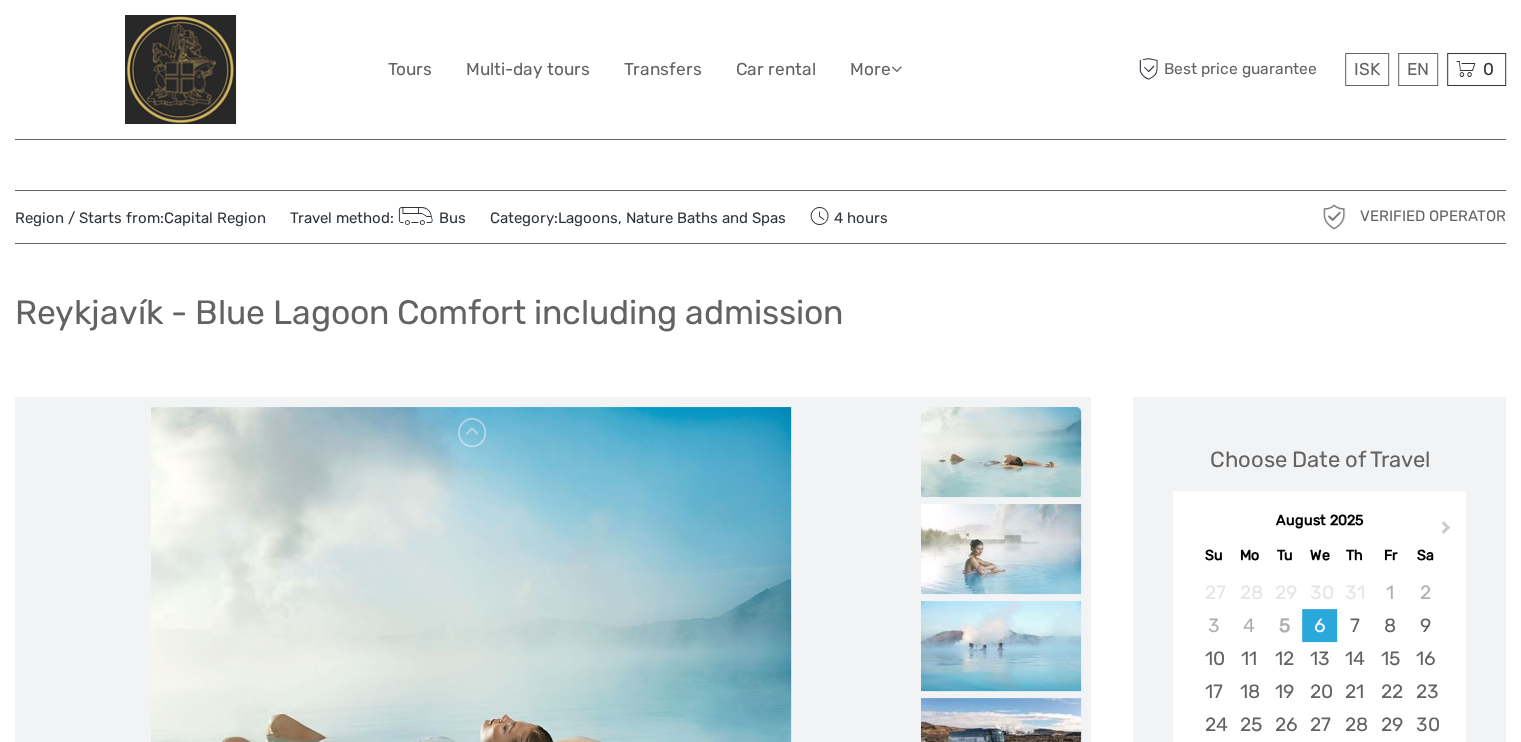 scroll, scrollTop: 301, scrollLeft: 0, axis: vertical 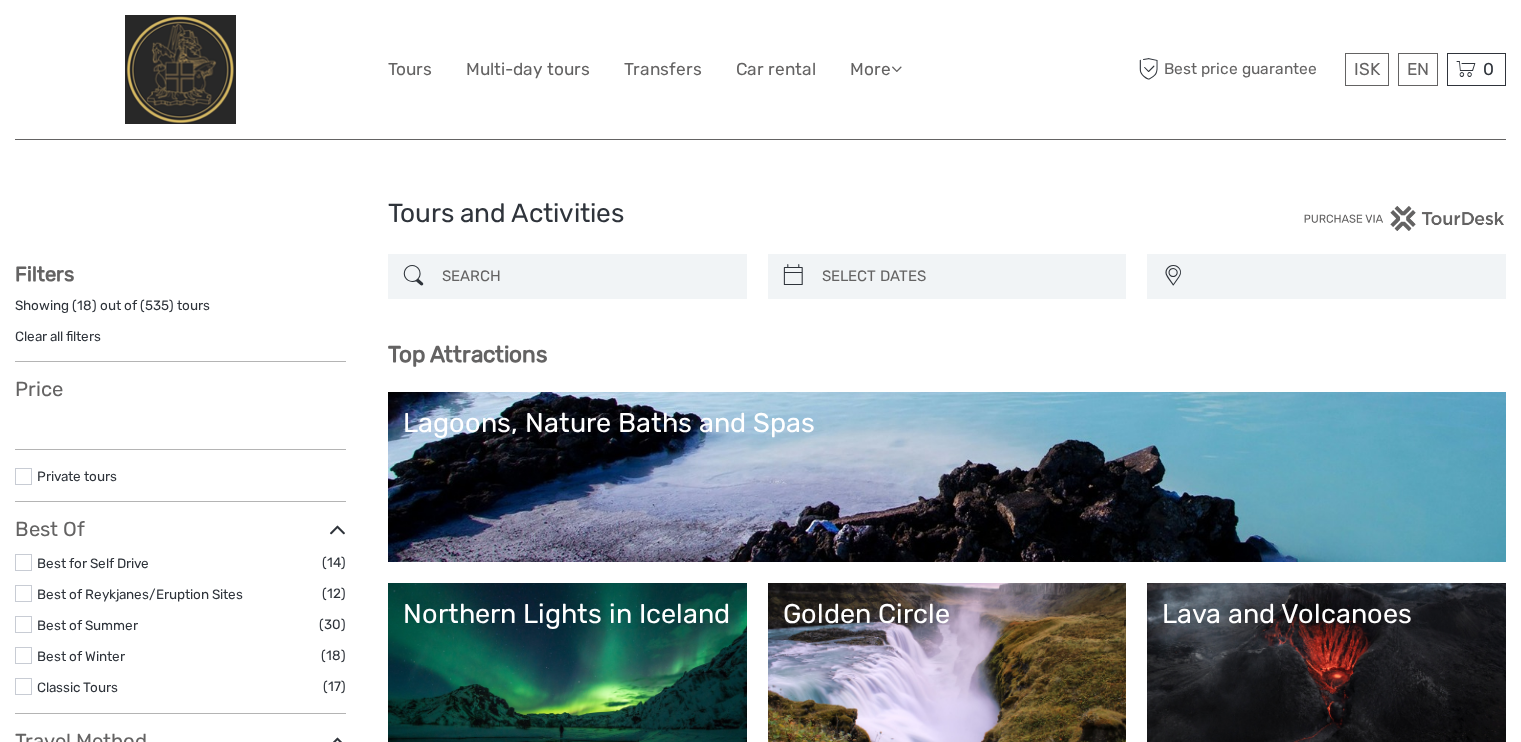 select 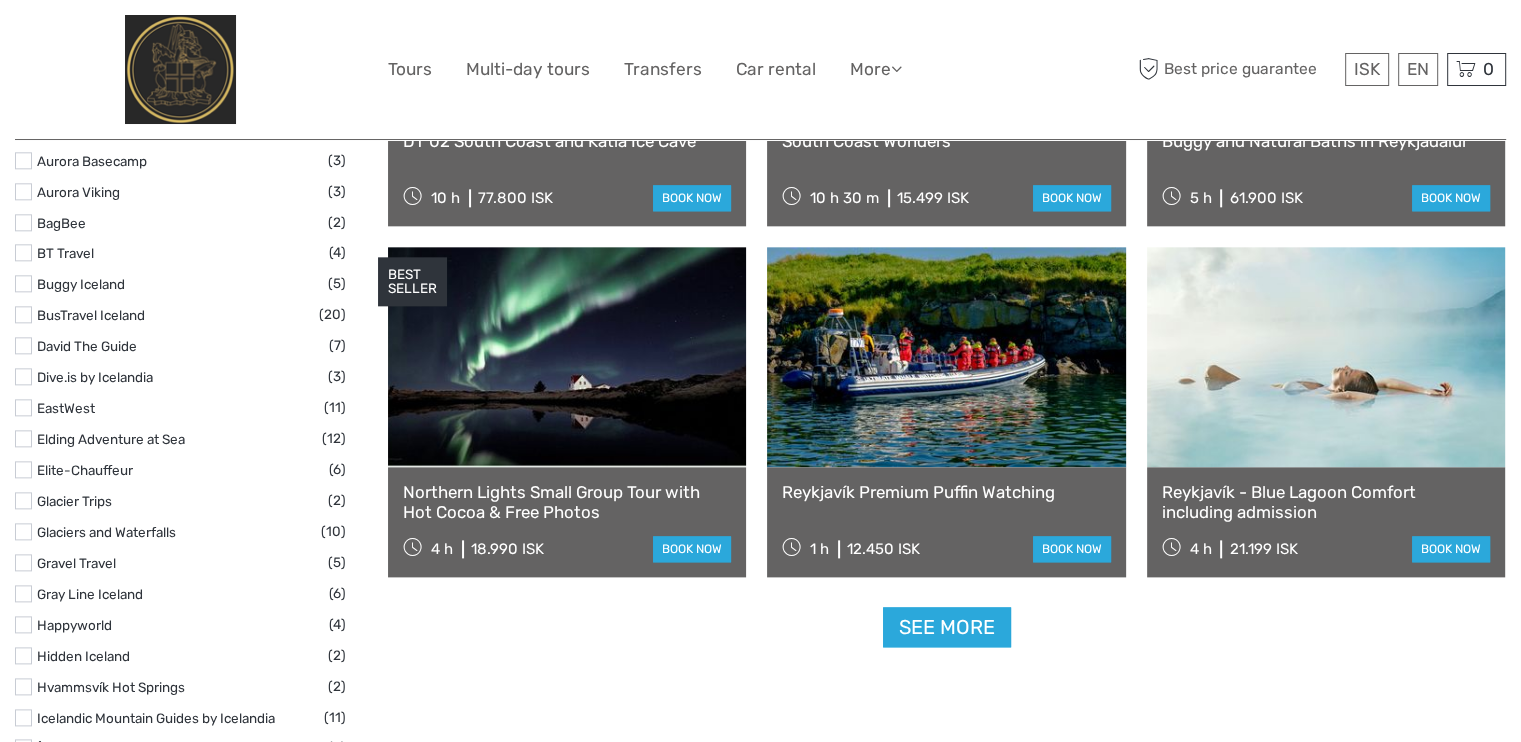 select 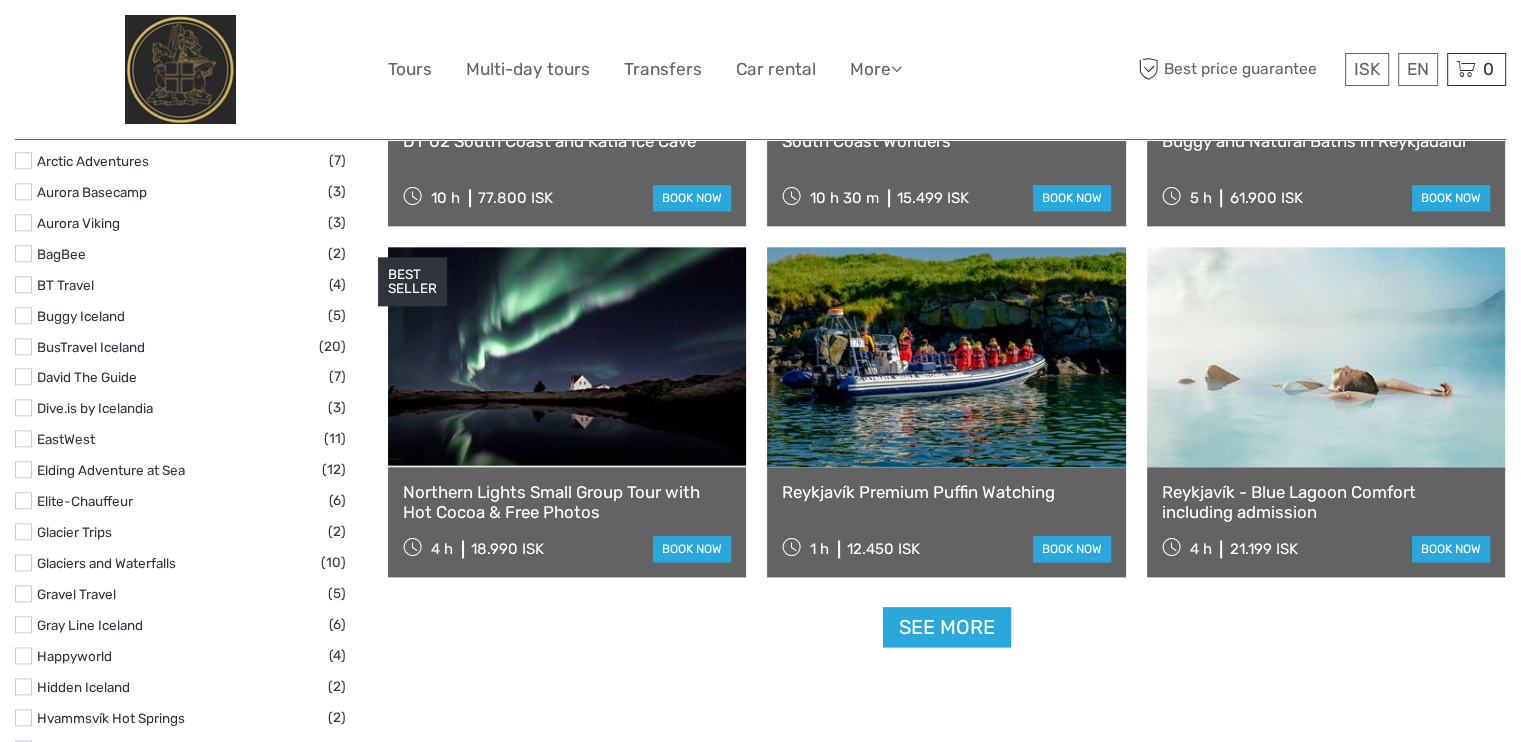 scroll, scrollTop: 0, scrollLeft: 0, axis: both 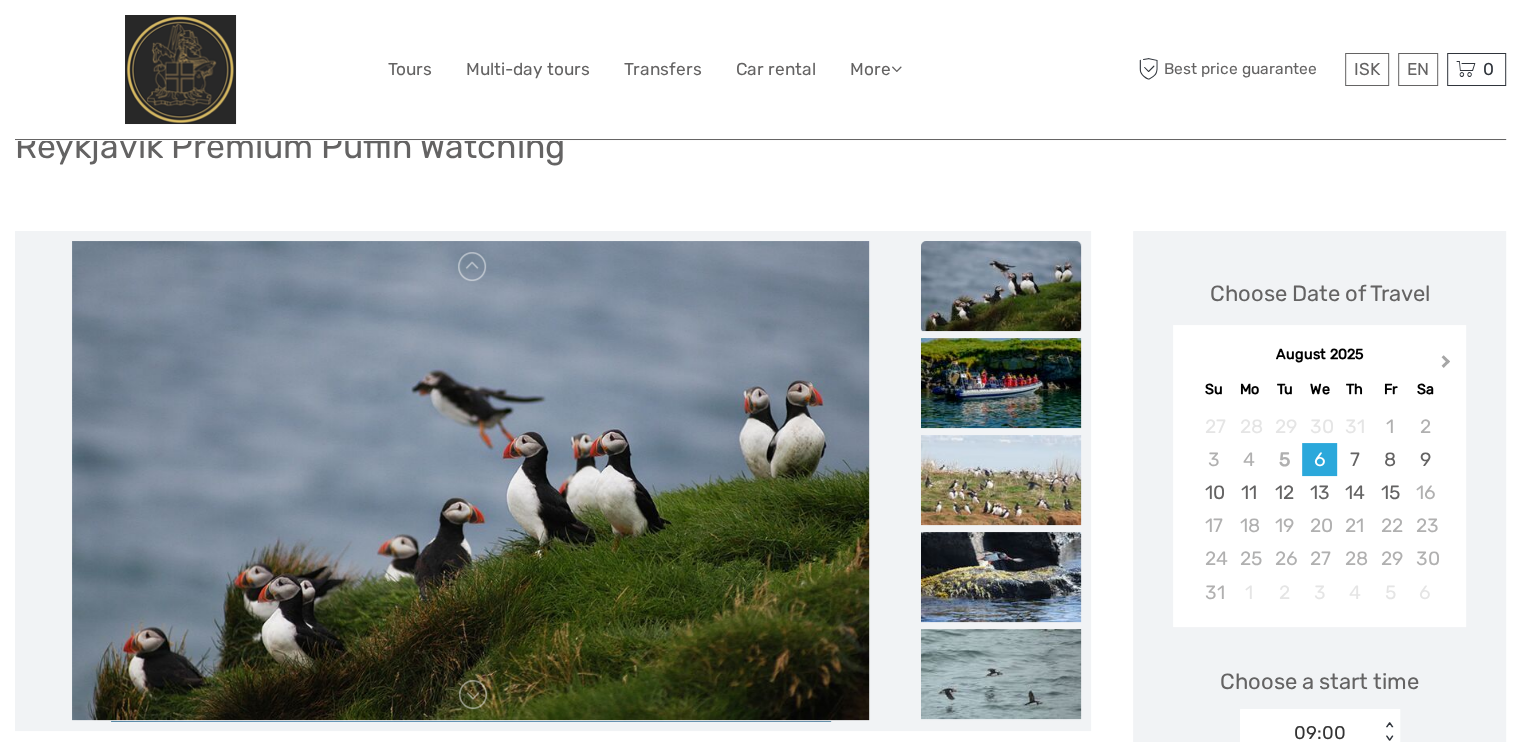 click on "Next Month" at bounding box center [1446, 365] 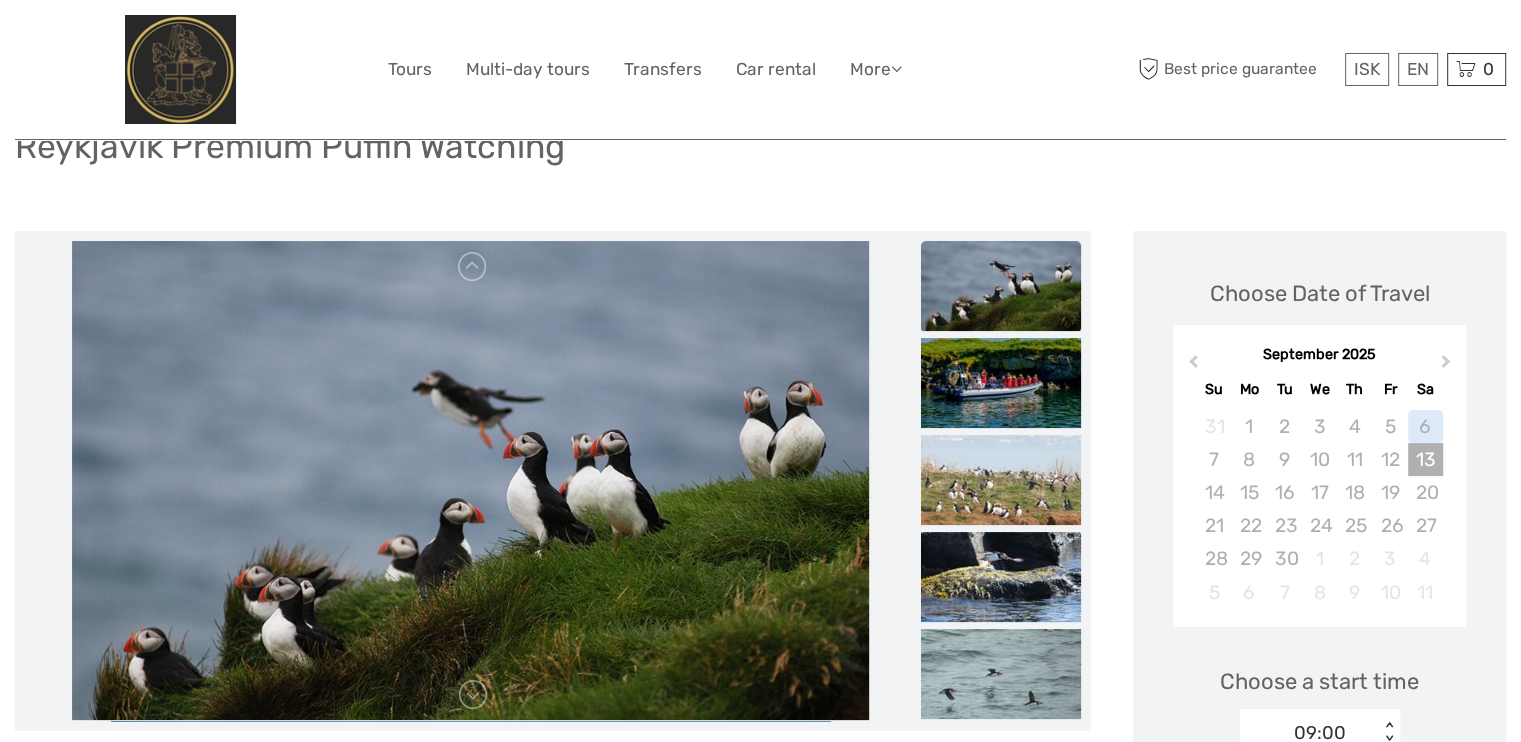 click on "13" at bounding box center [1425, 459] 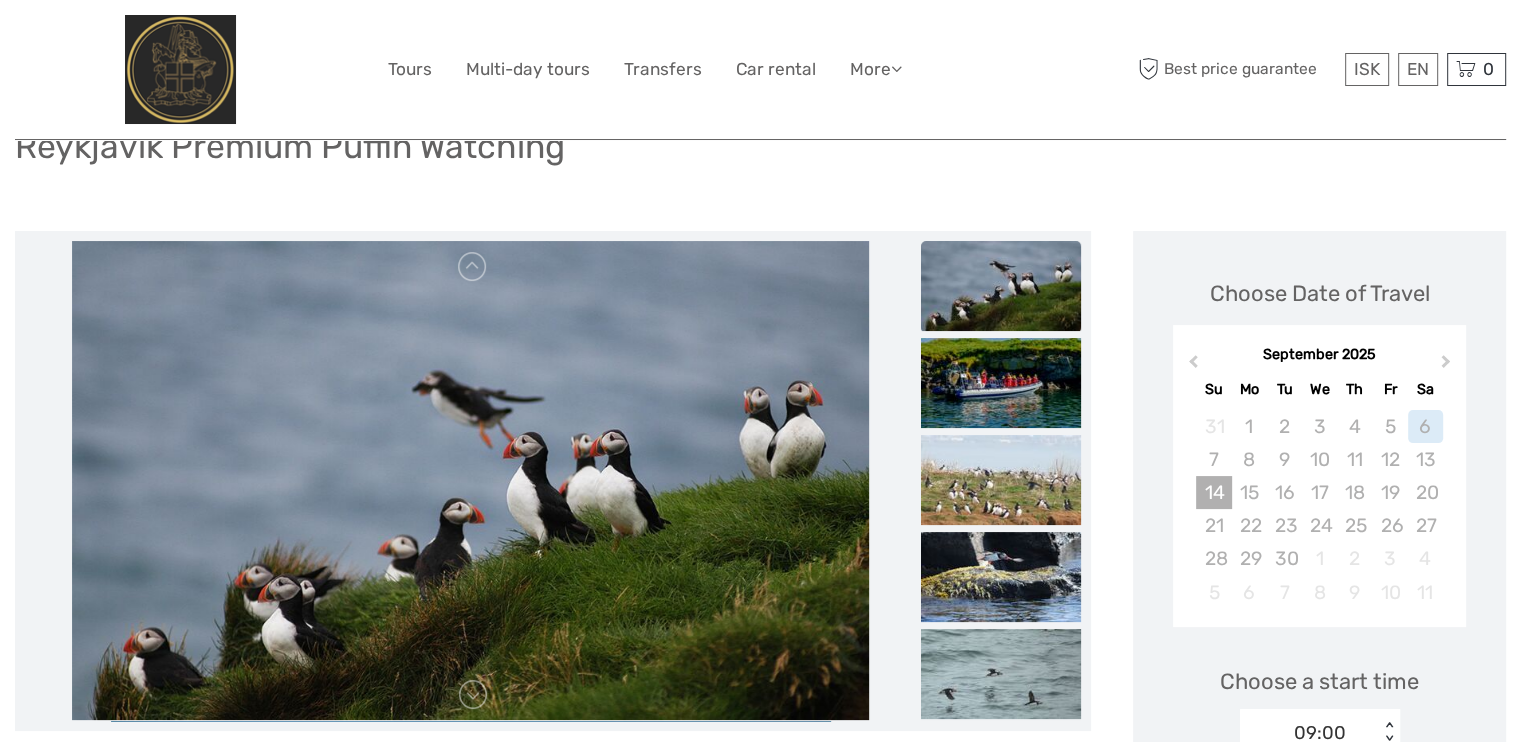 click on "14" at bounding box center (1213, 492) 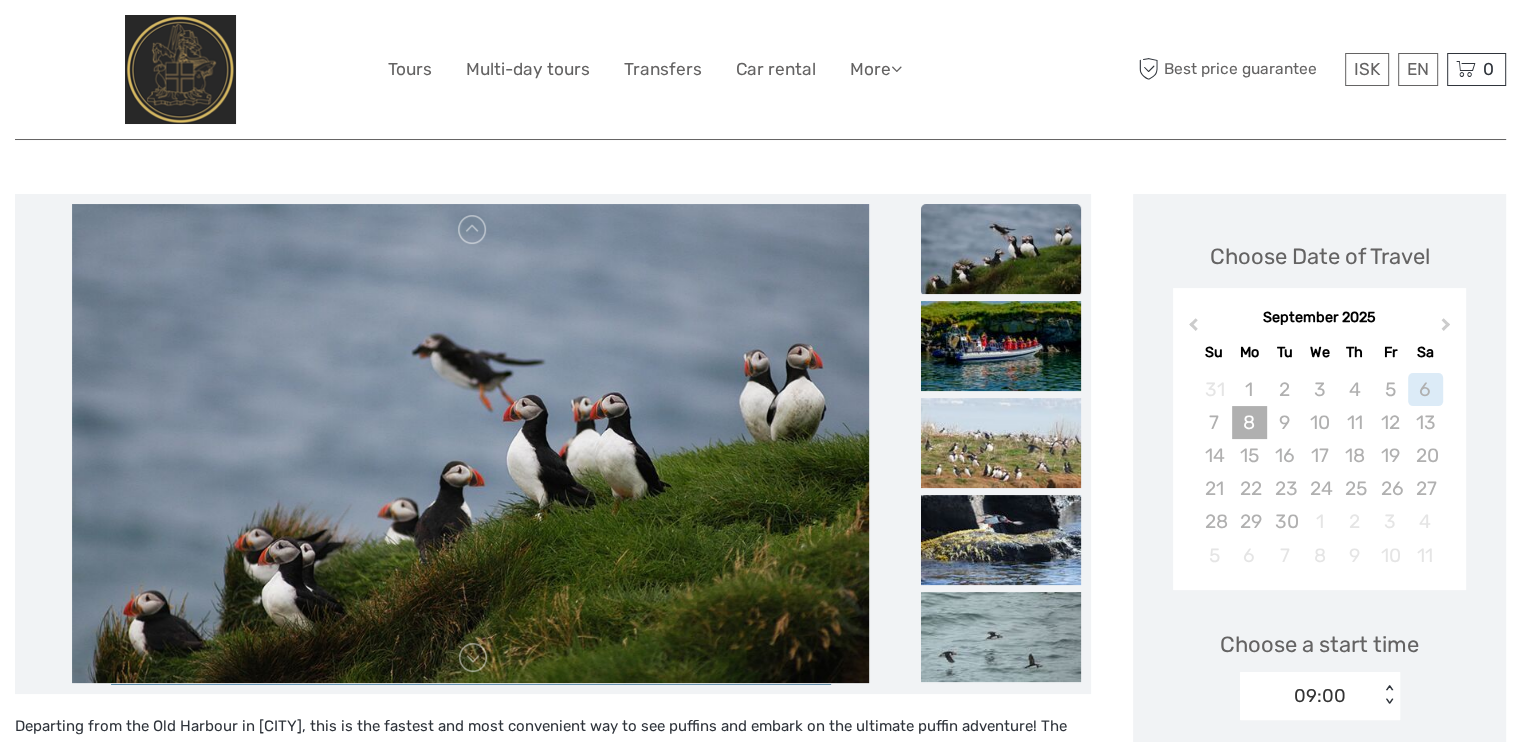 scroll, scrollTop: 166, scrollLeft: 0, axis: vertical 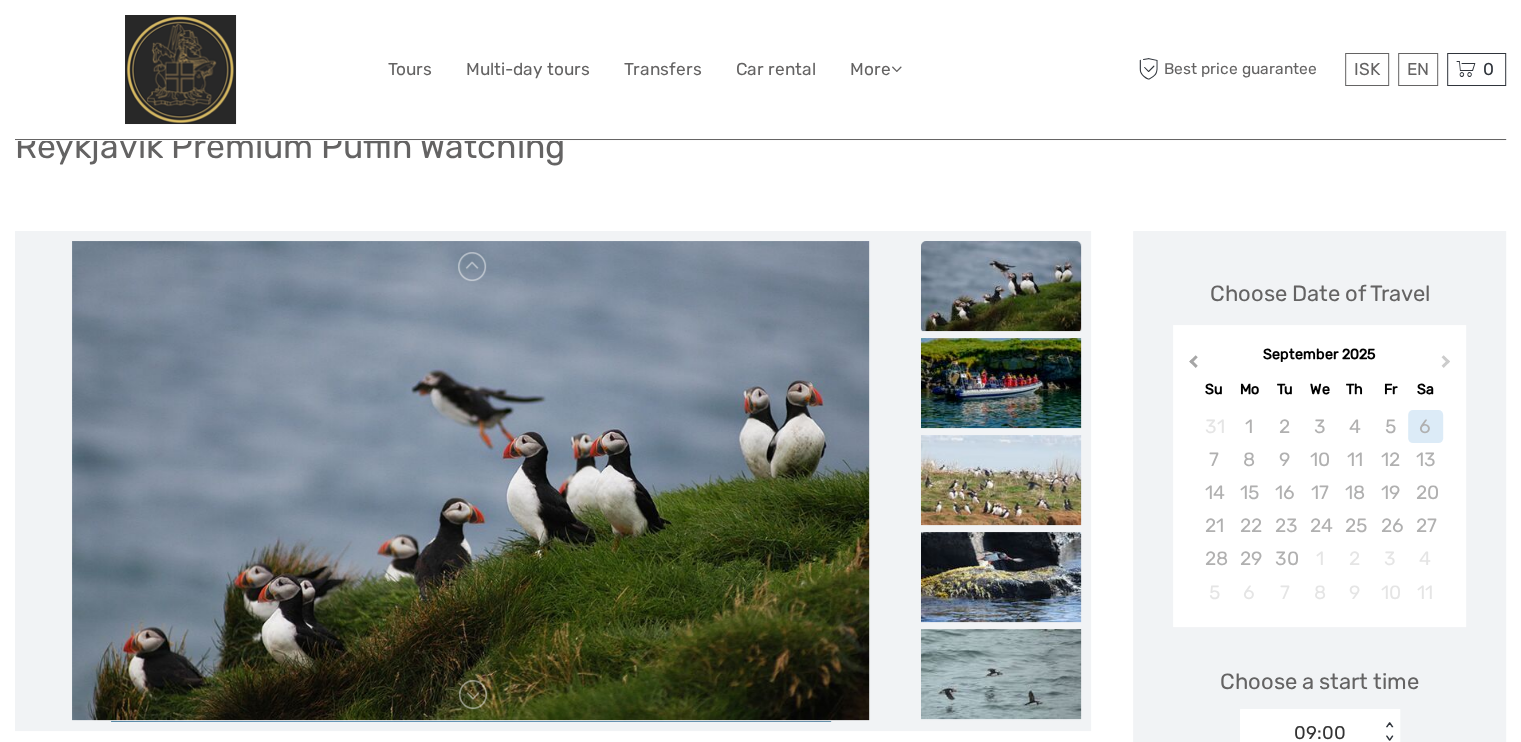 click on "September 2025 Previous Month Next Month September 2025 Su Mo Tu We Th Fr Sa 31 1 2 3 4 5 6 7 8 9 10 11 12 13 14 15 16 17 18 19 20 21 22 23 24 25 26 27 28 29 30 1 2 3 4 5 6 7 8 9 10 11" at bounding box center (1319, 476) 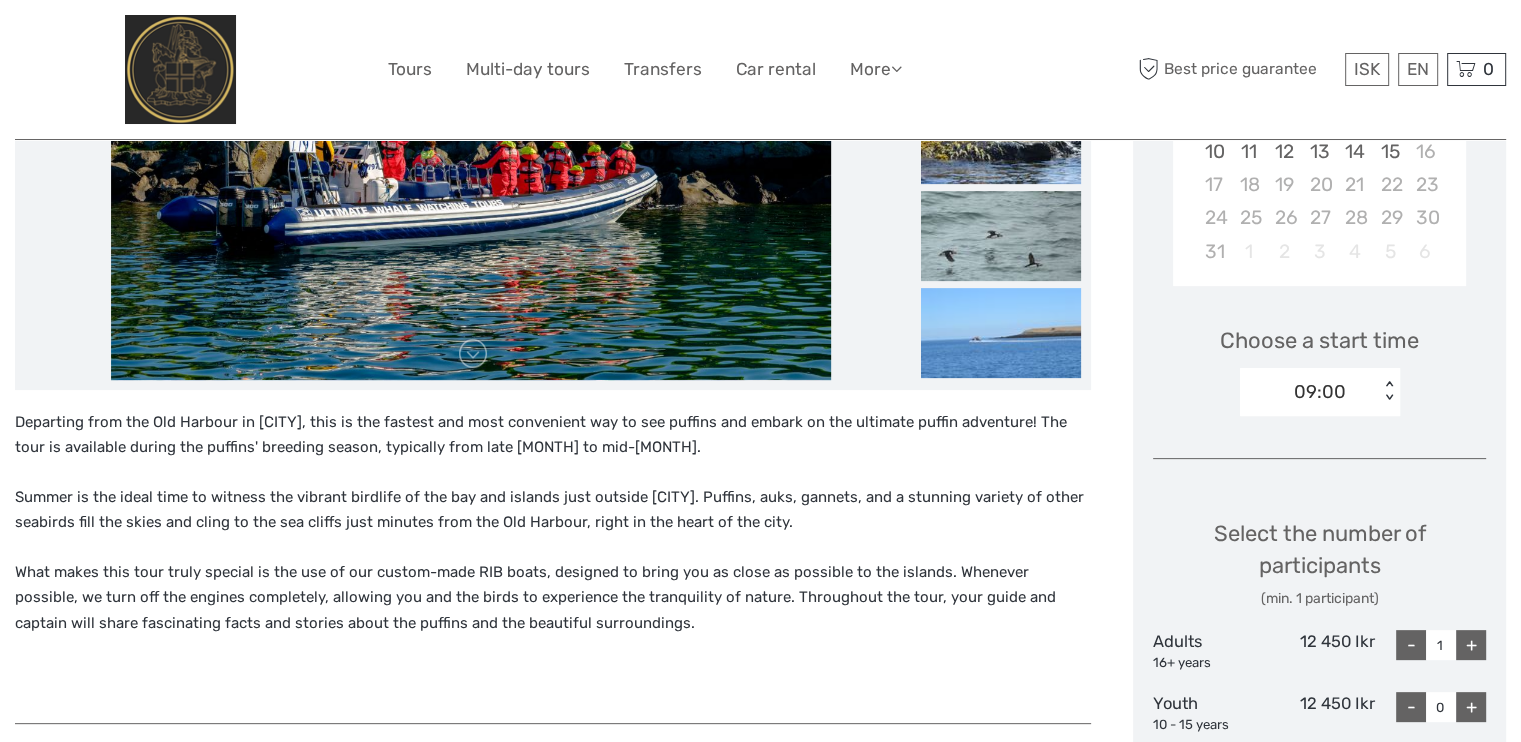 scroll, scrollTop: 1000, scrollLeft: 0, axis: vertical 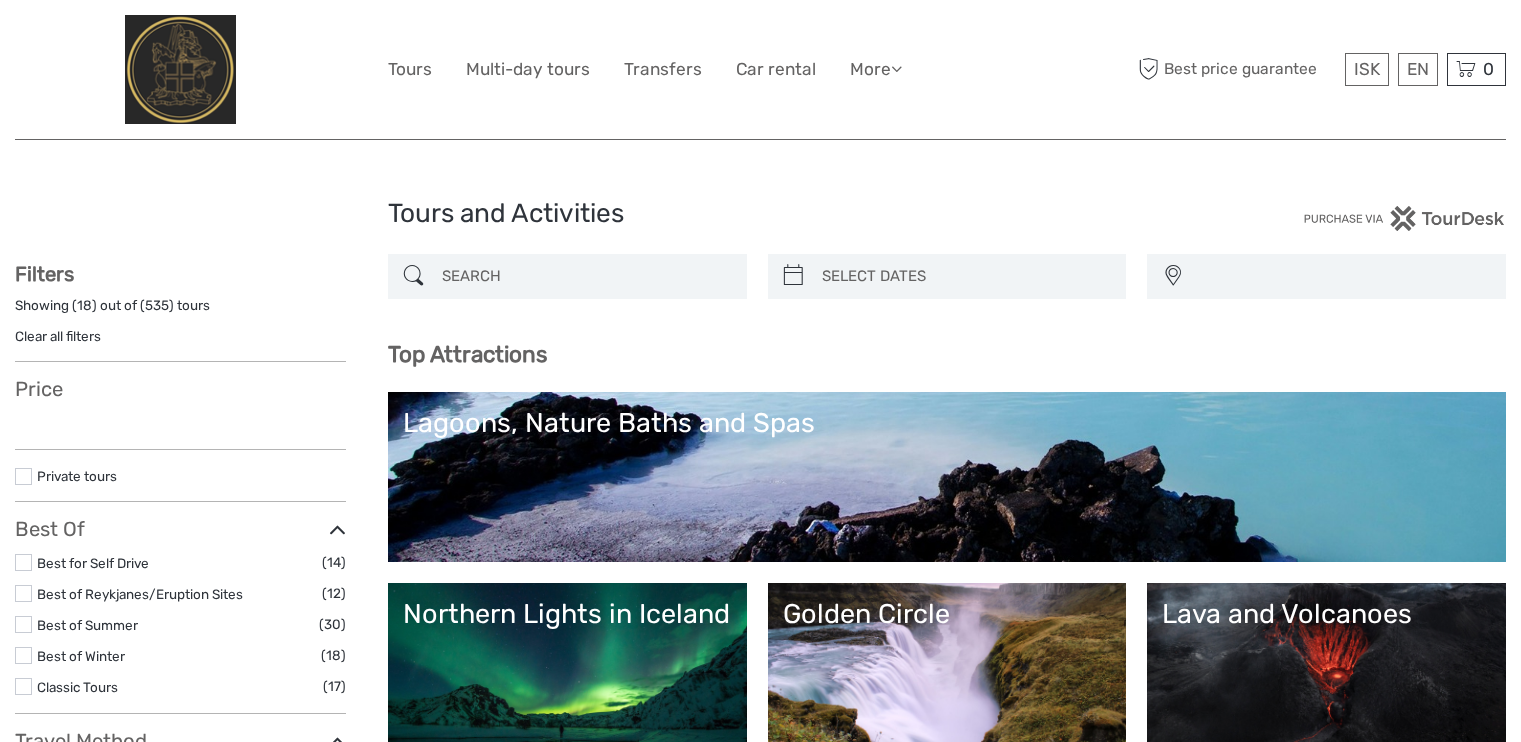 select 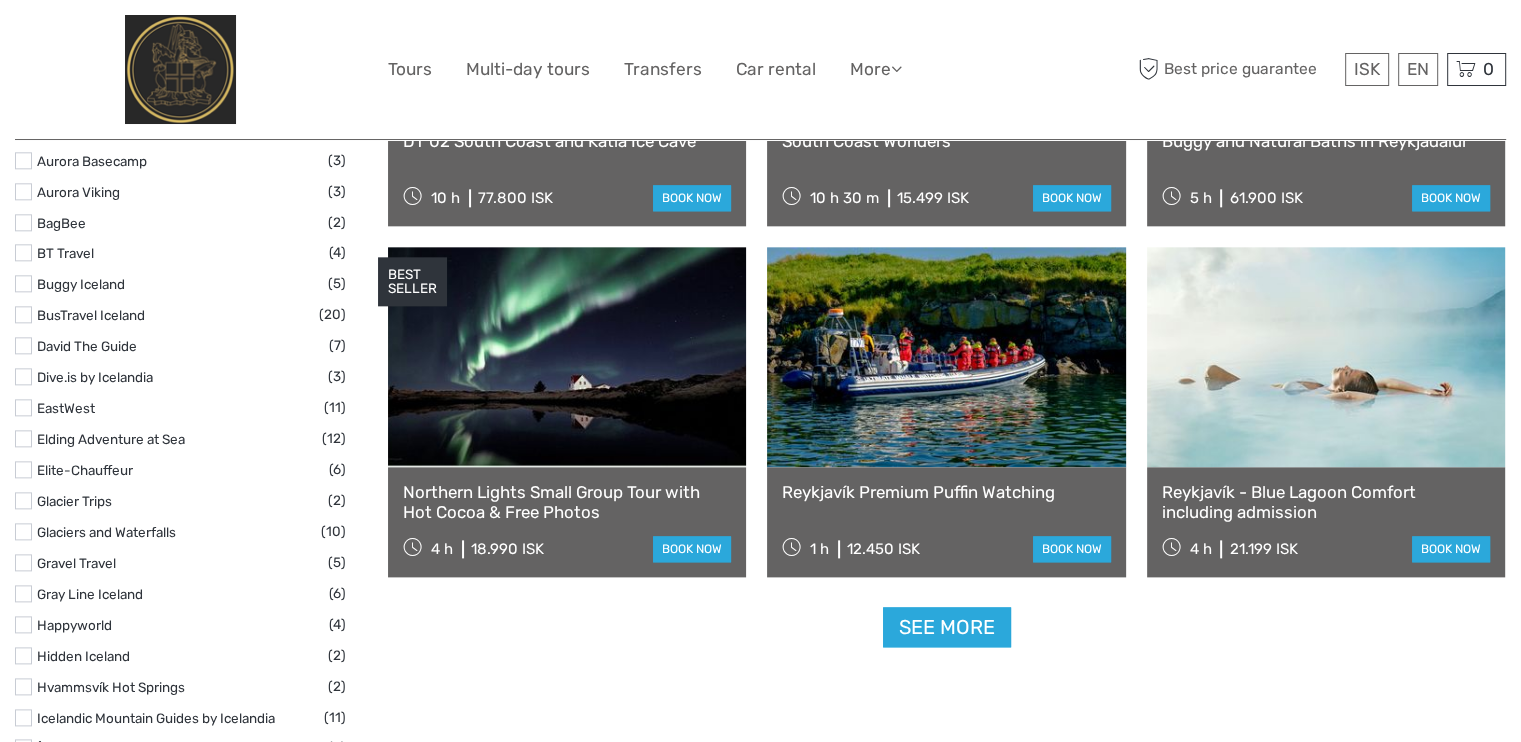 select 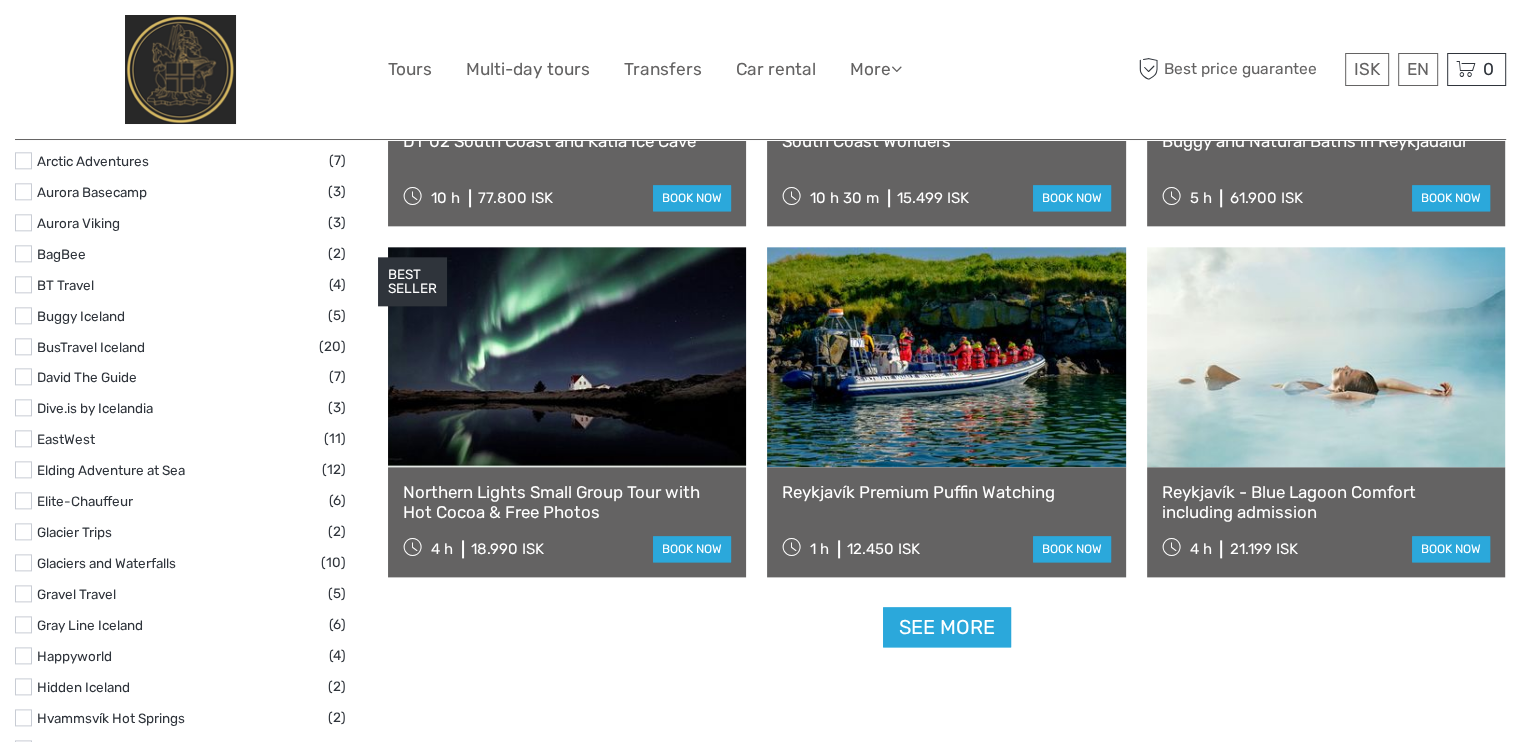 scroll, scrollTop: 0, scrollLeft: 0, axis: both 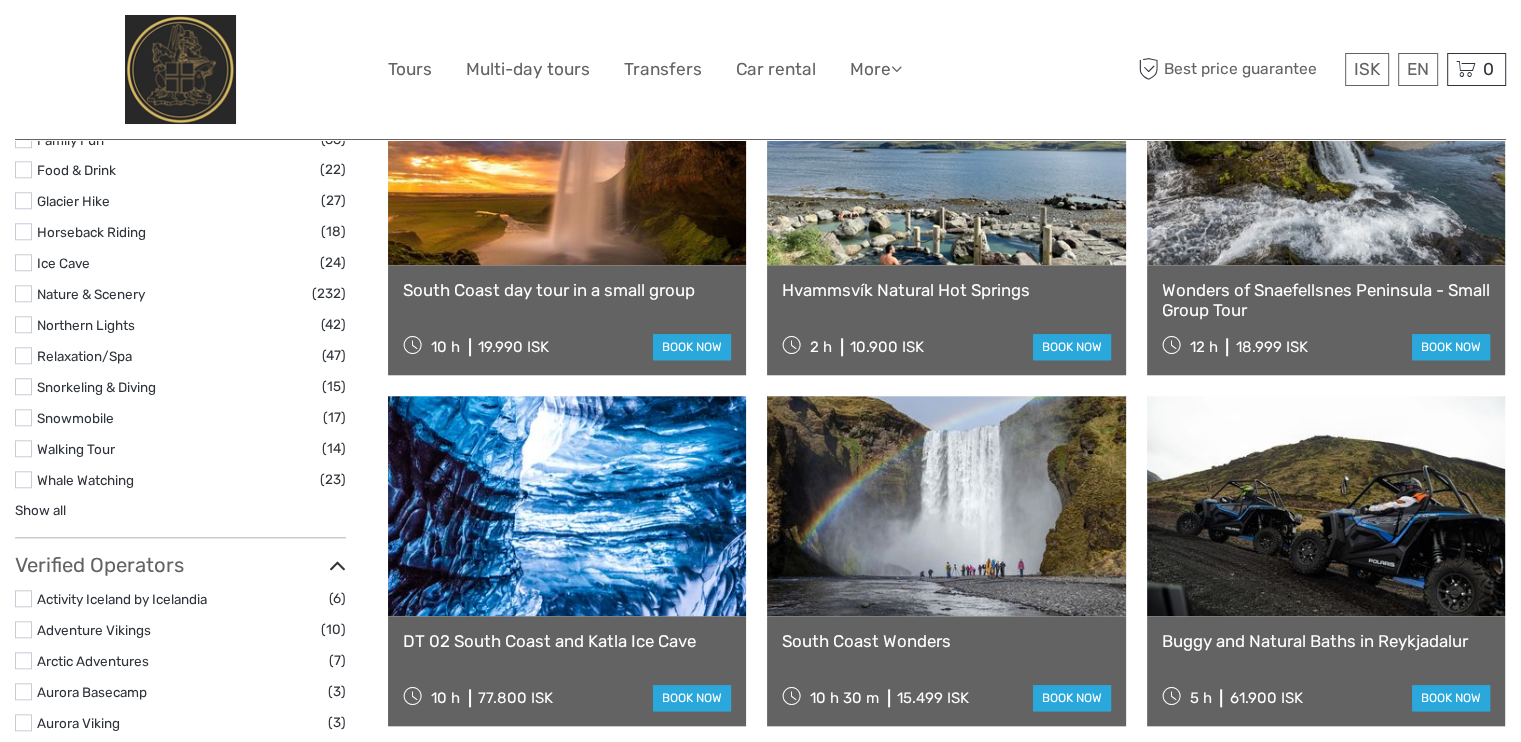 click on "Whale Watching" at bounding box center (85, 480) 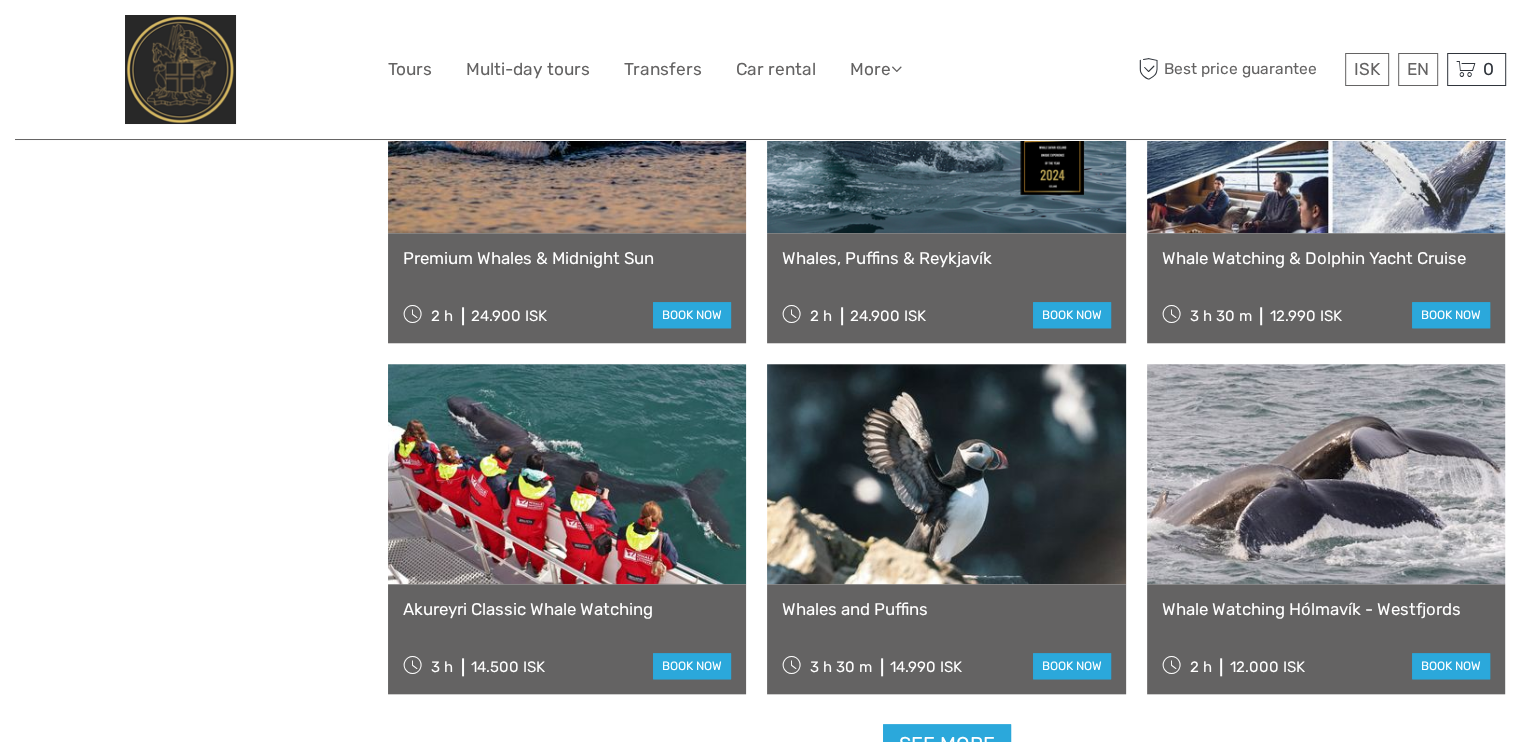 scroll, scrollTop: 1947, scrollLeft: 0, axis: vertical 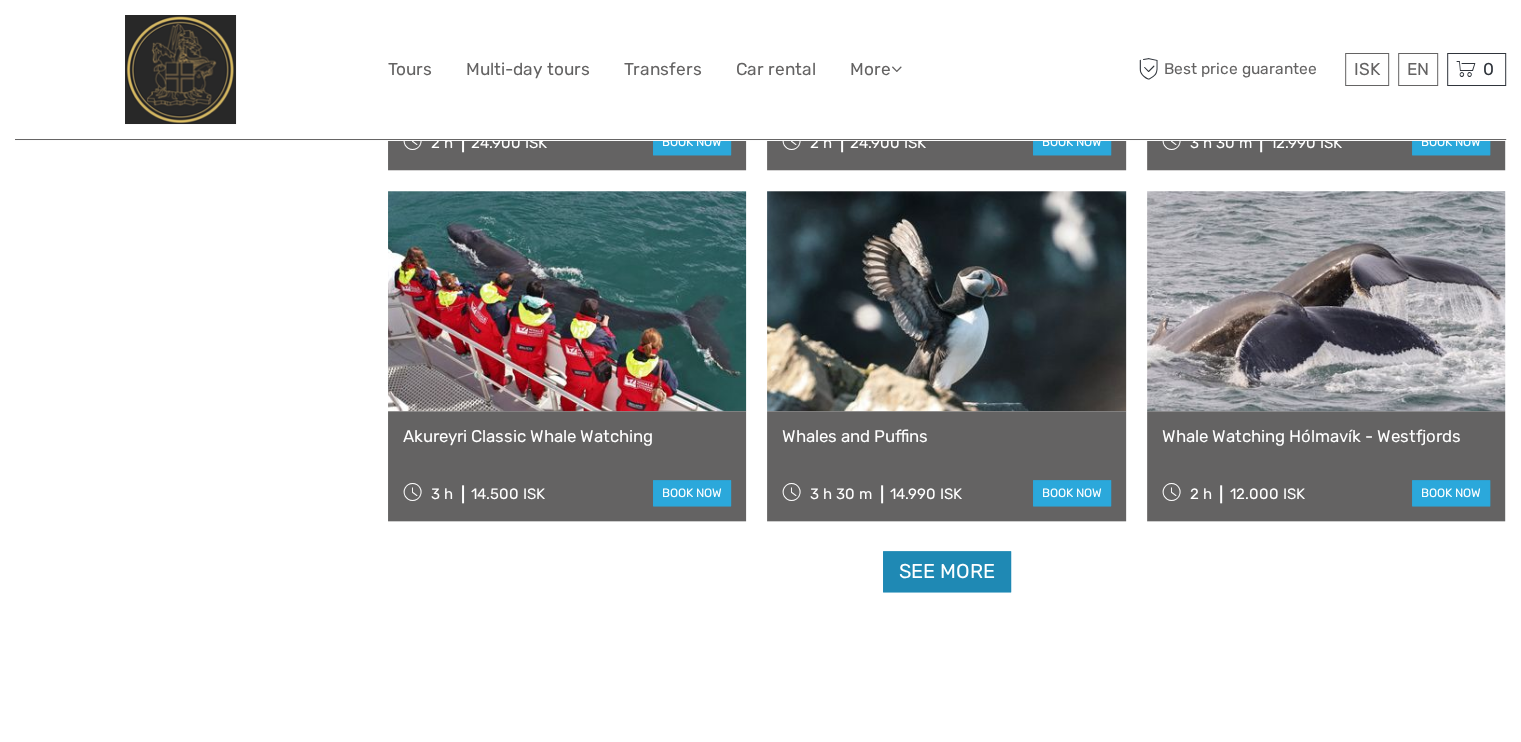 click on "See more" at bounding box center (947, 571) 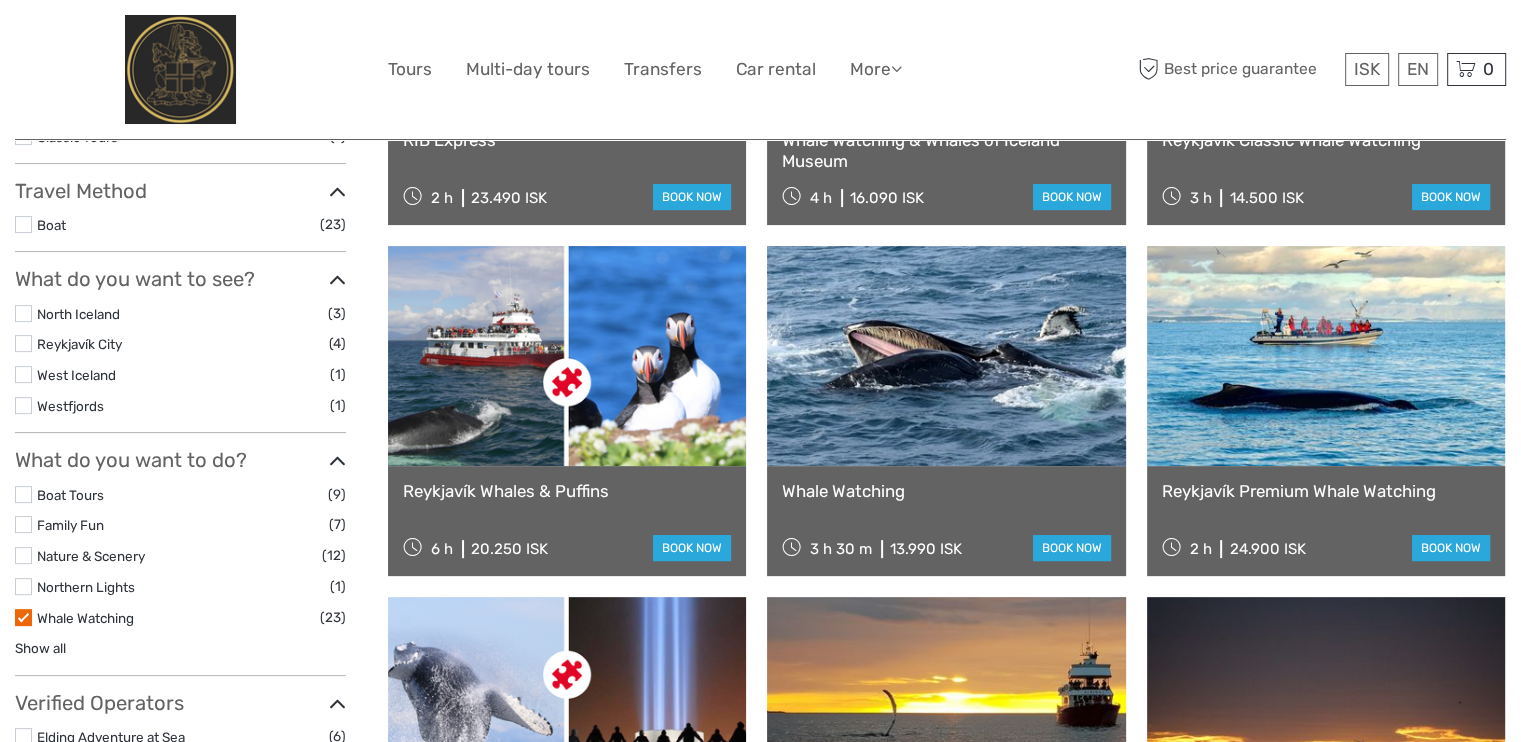 scroll, scrollTop: 500, scrollLeft: 0, axis: vertical 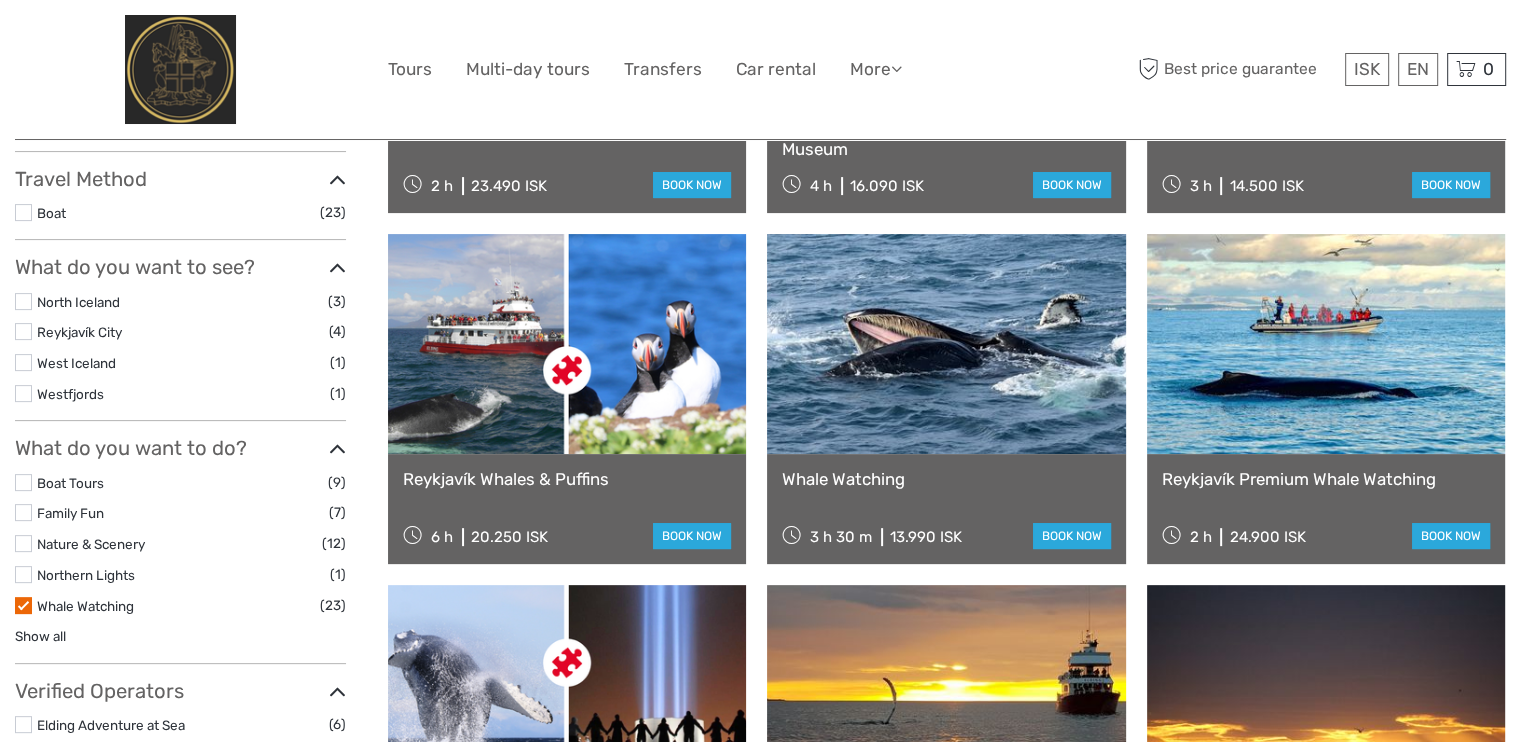 click on "Whale Watching
(23)" at bounding box center (180, 605) 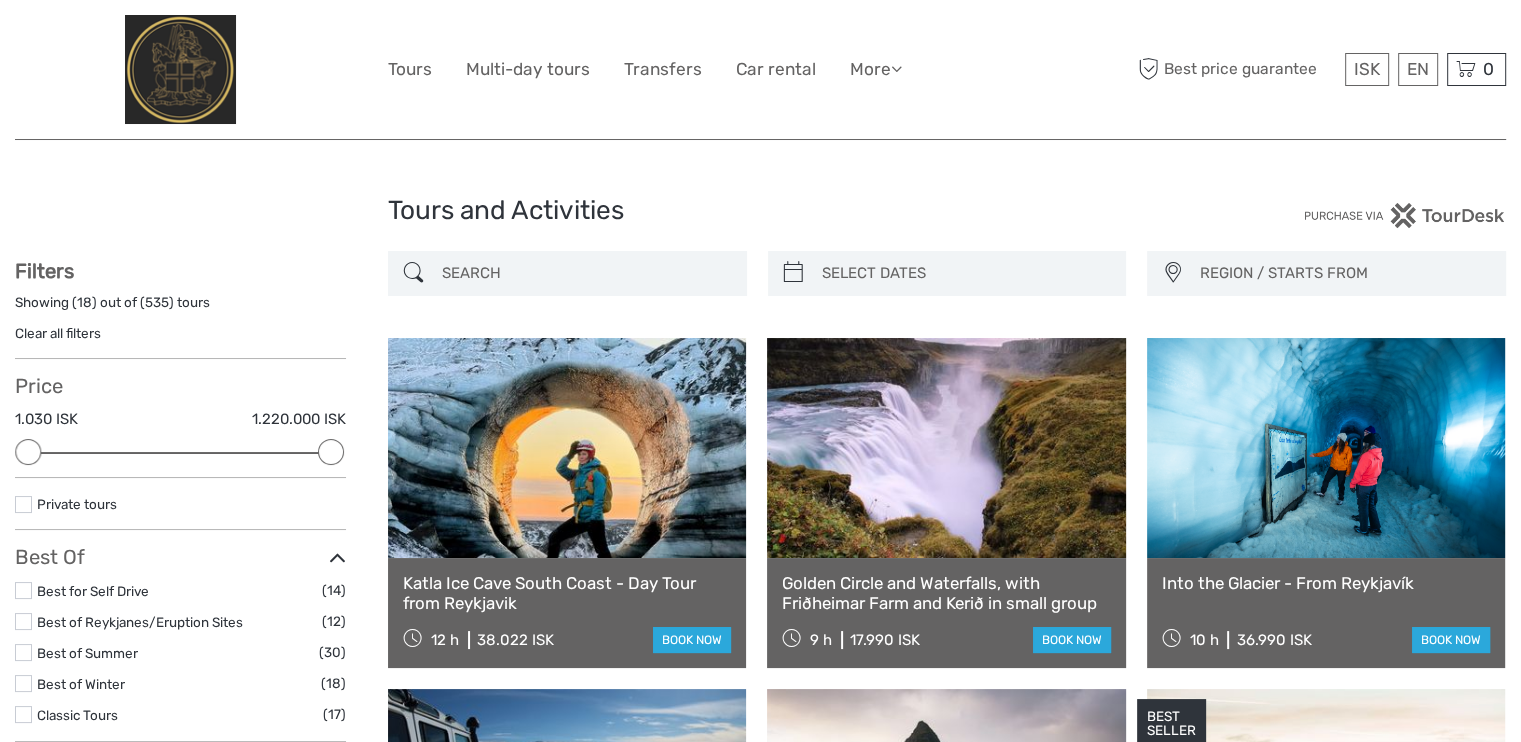 scroll, scrollTop: 0, scrollLeft: 0, axis: both 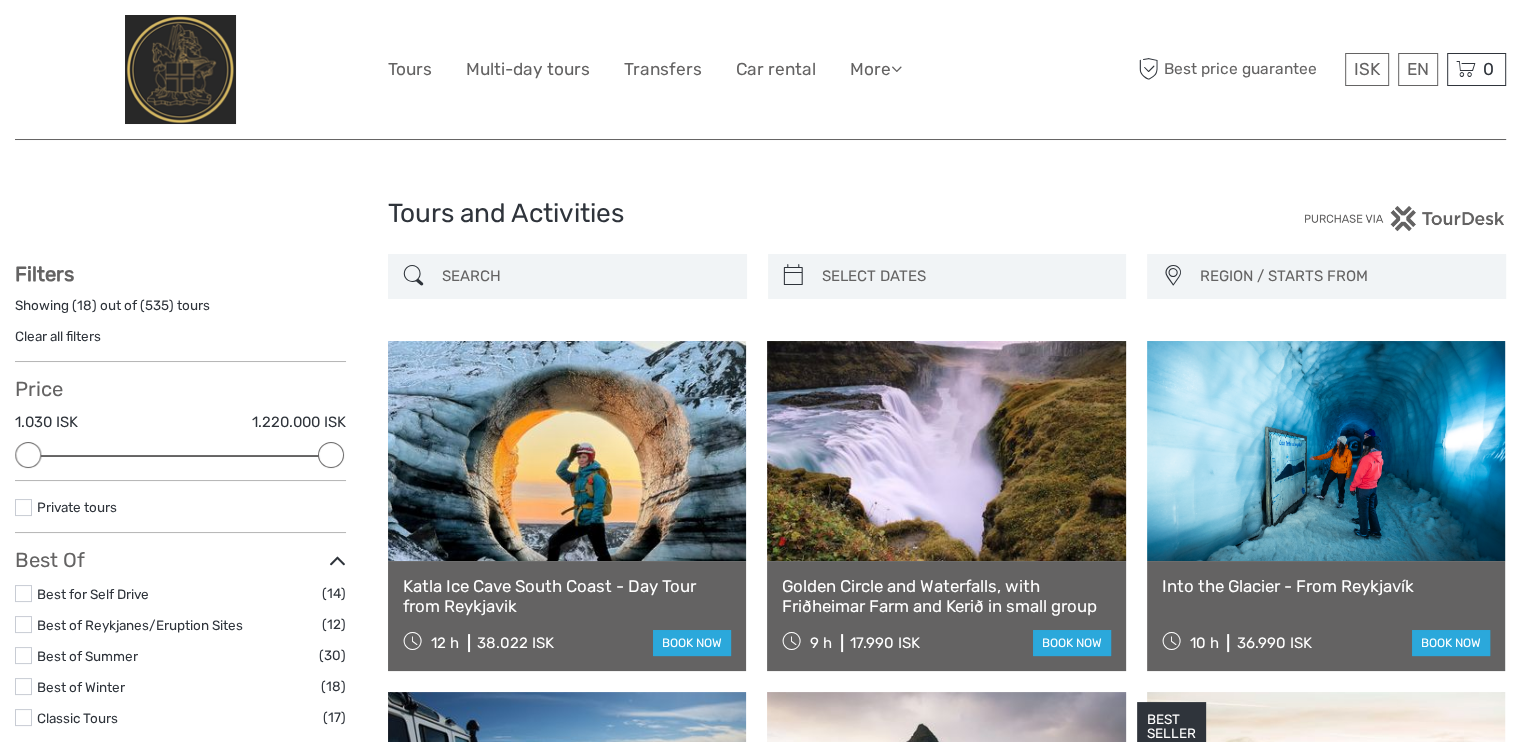 type on "05/08/2025" 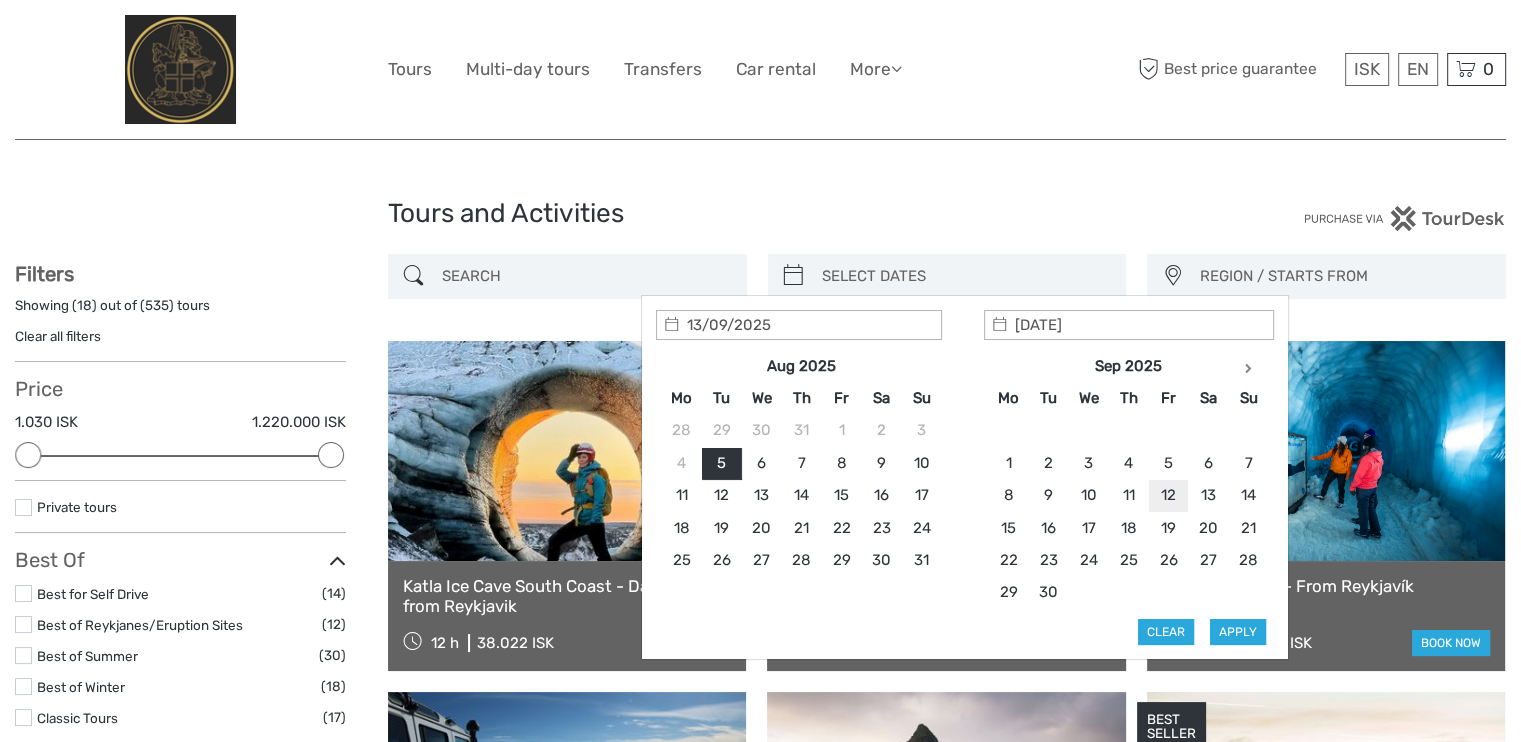 type on "12/09/2025" 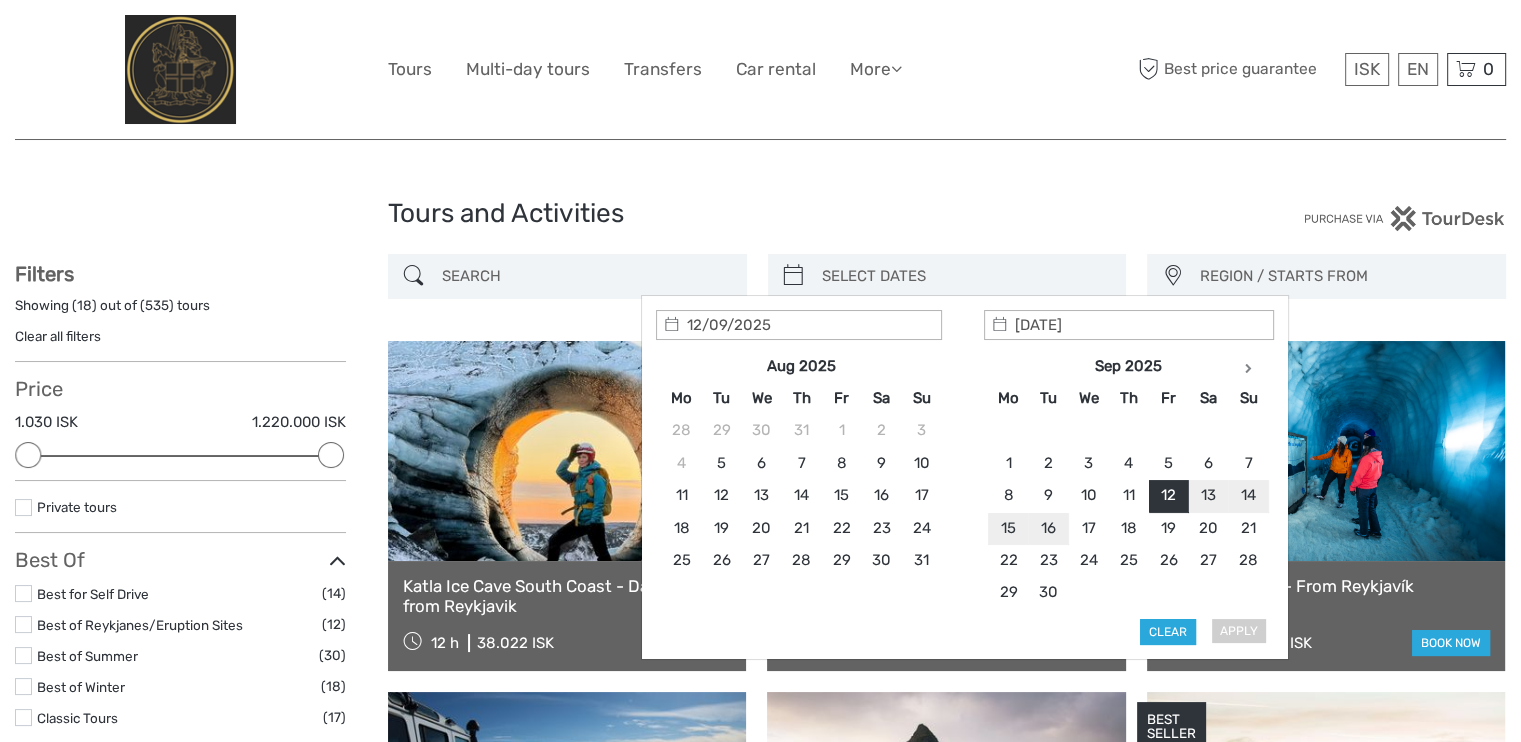 type on "15/09/2025" 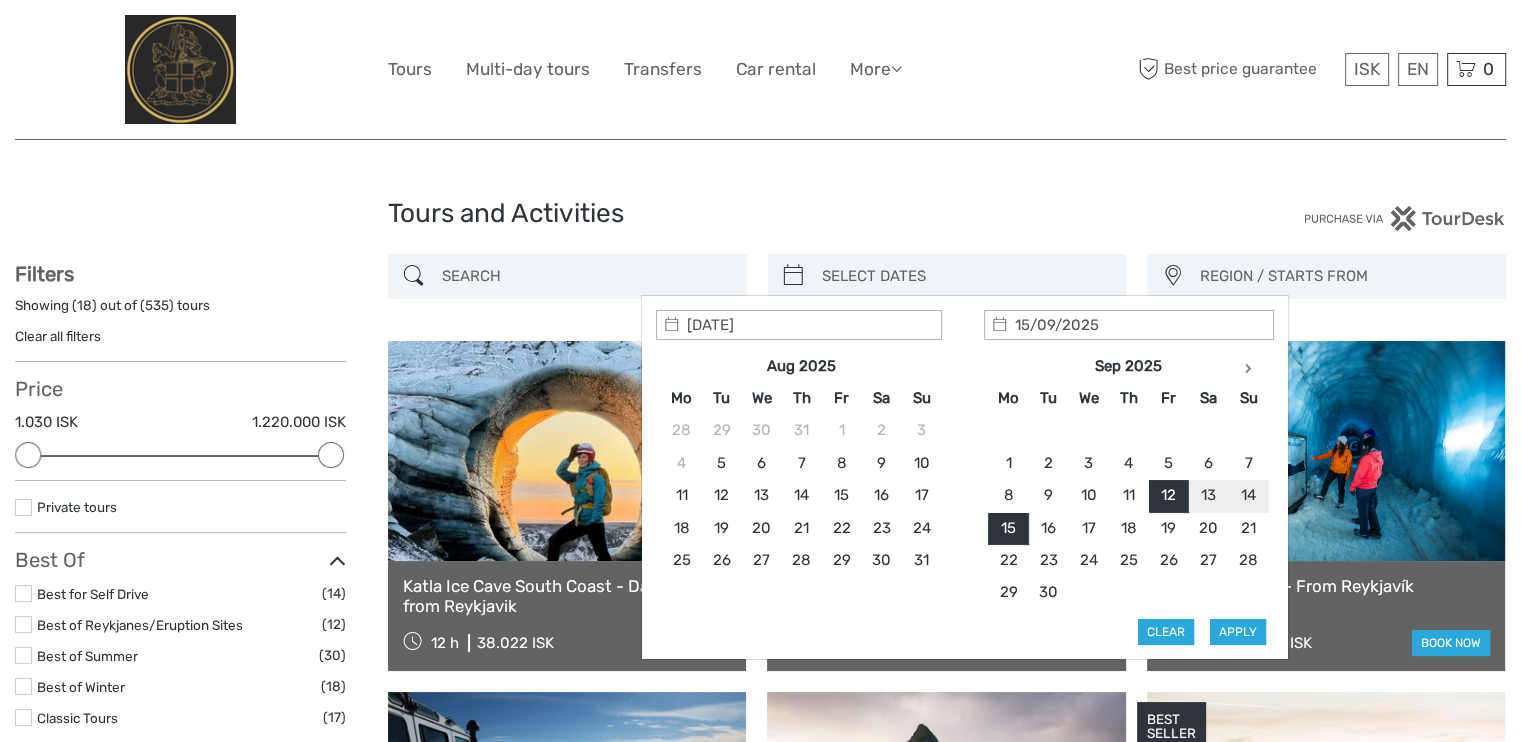 type on "12/09/2025" 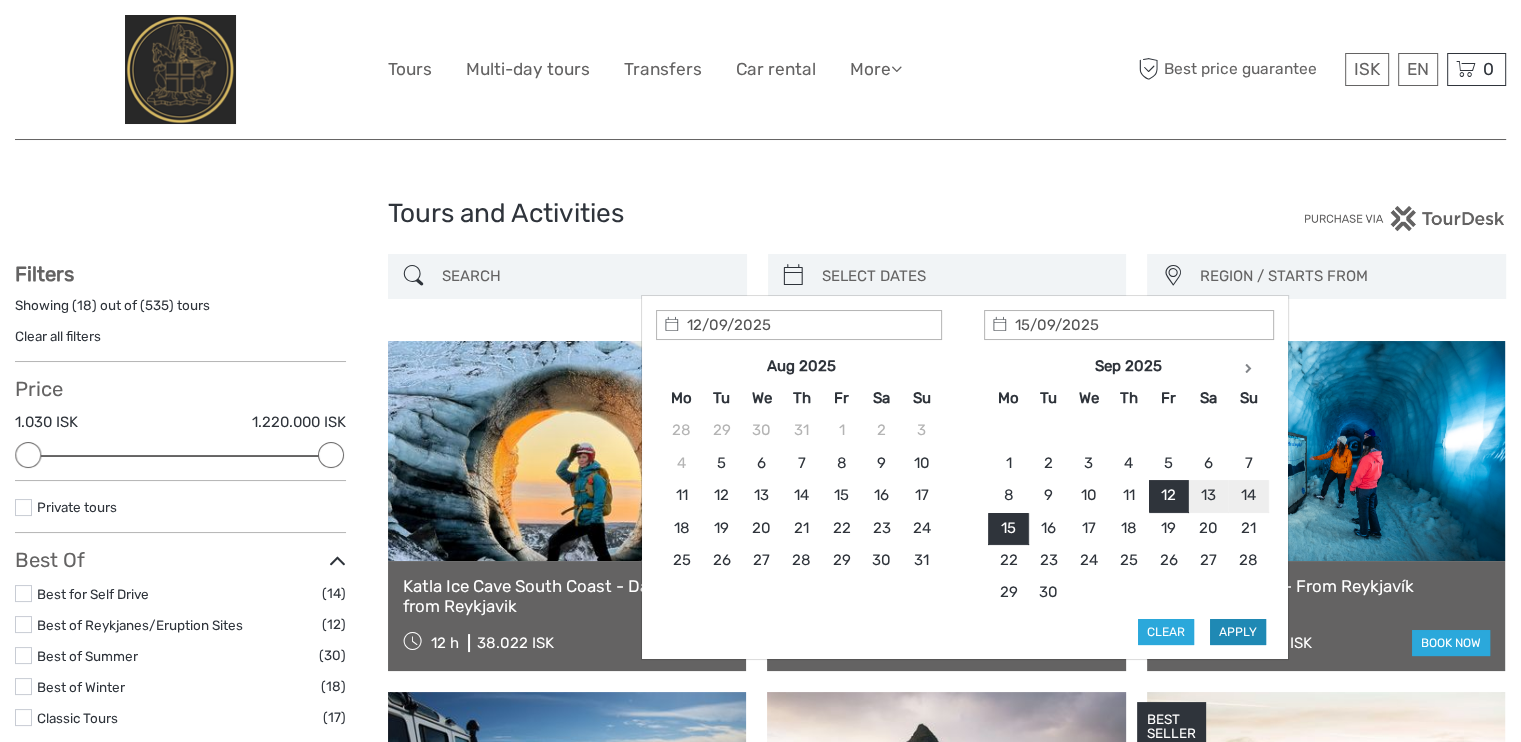 click on "Apply" at bounding box center [1238, 632] 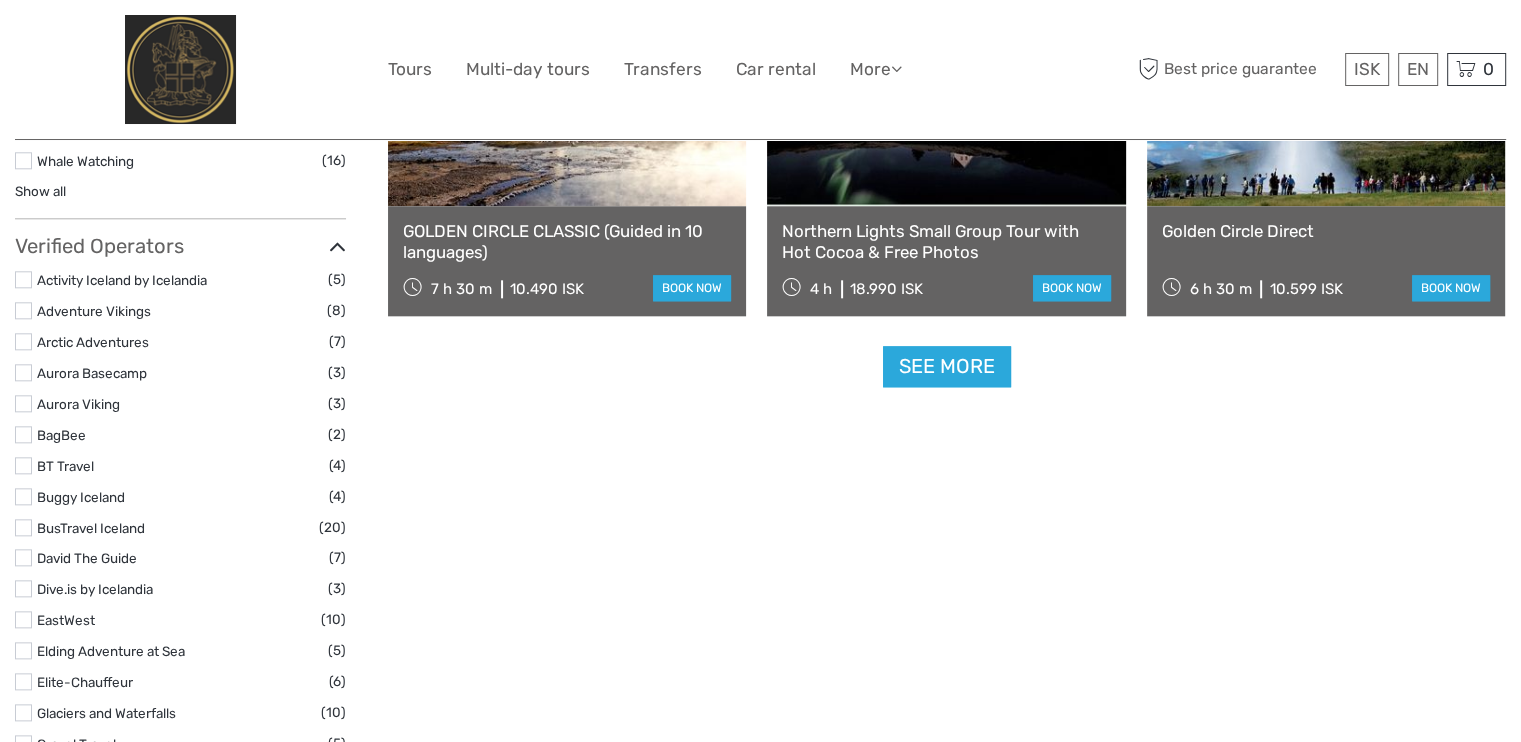 scroll, scrollTop: 2166, scrollLeft: 0, axis: vertical 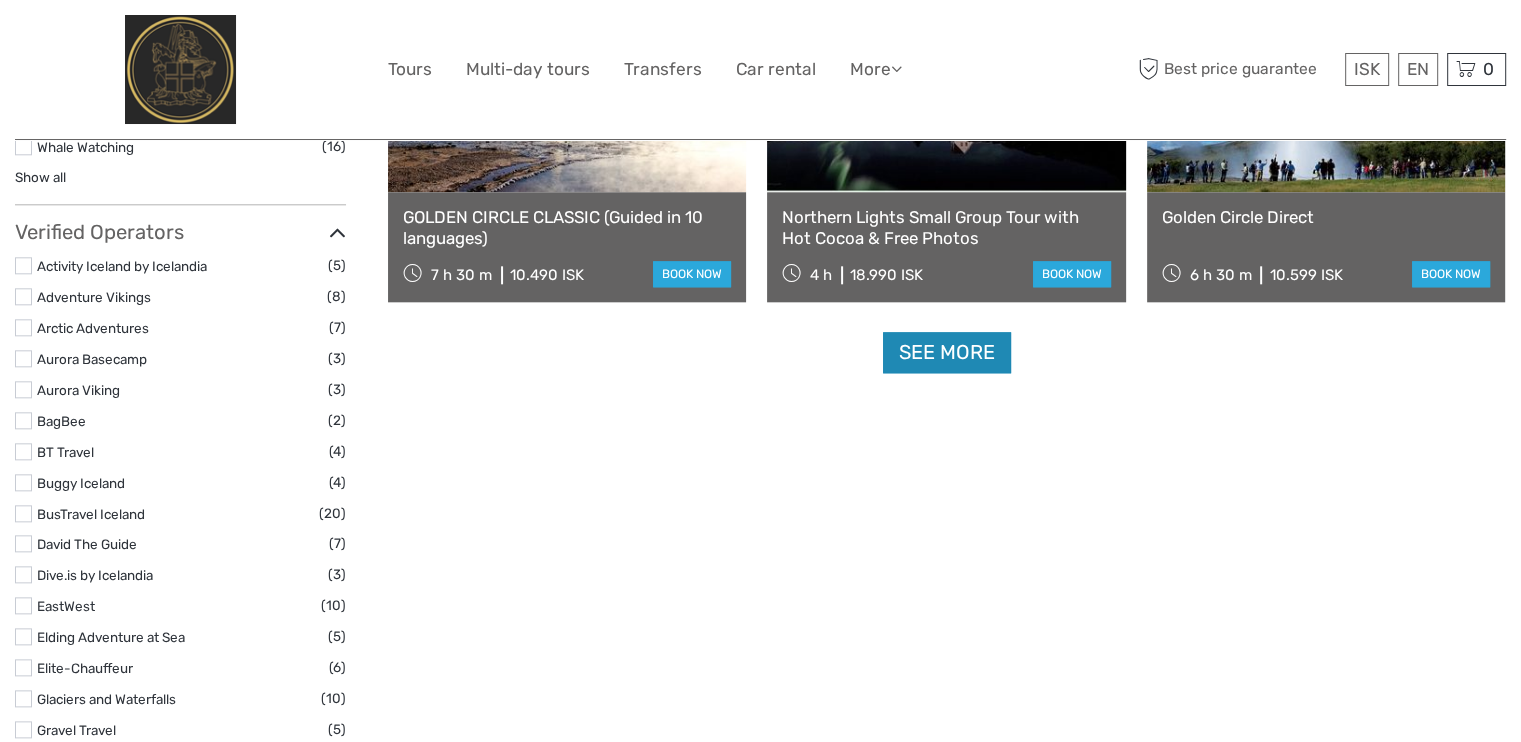 click on "See more" at bounding box center (947, 352) 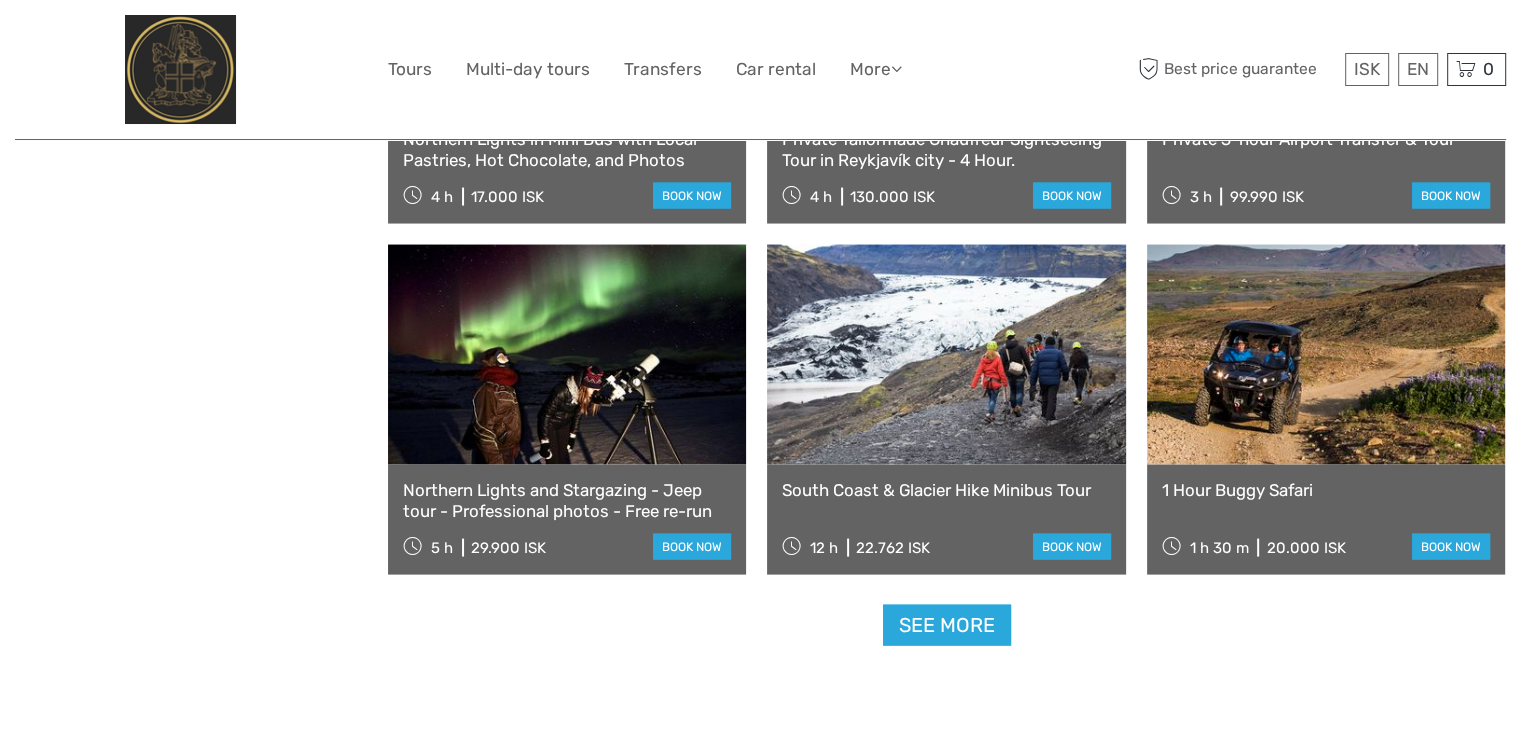 scroll, scrollTop: 4000, scrollLeft: 0, axis: vertical 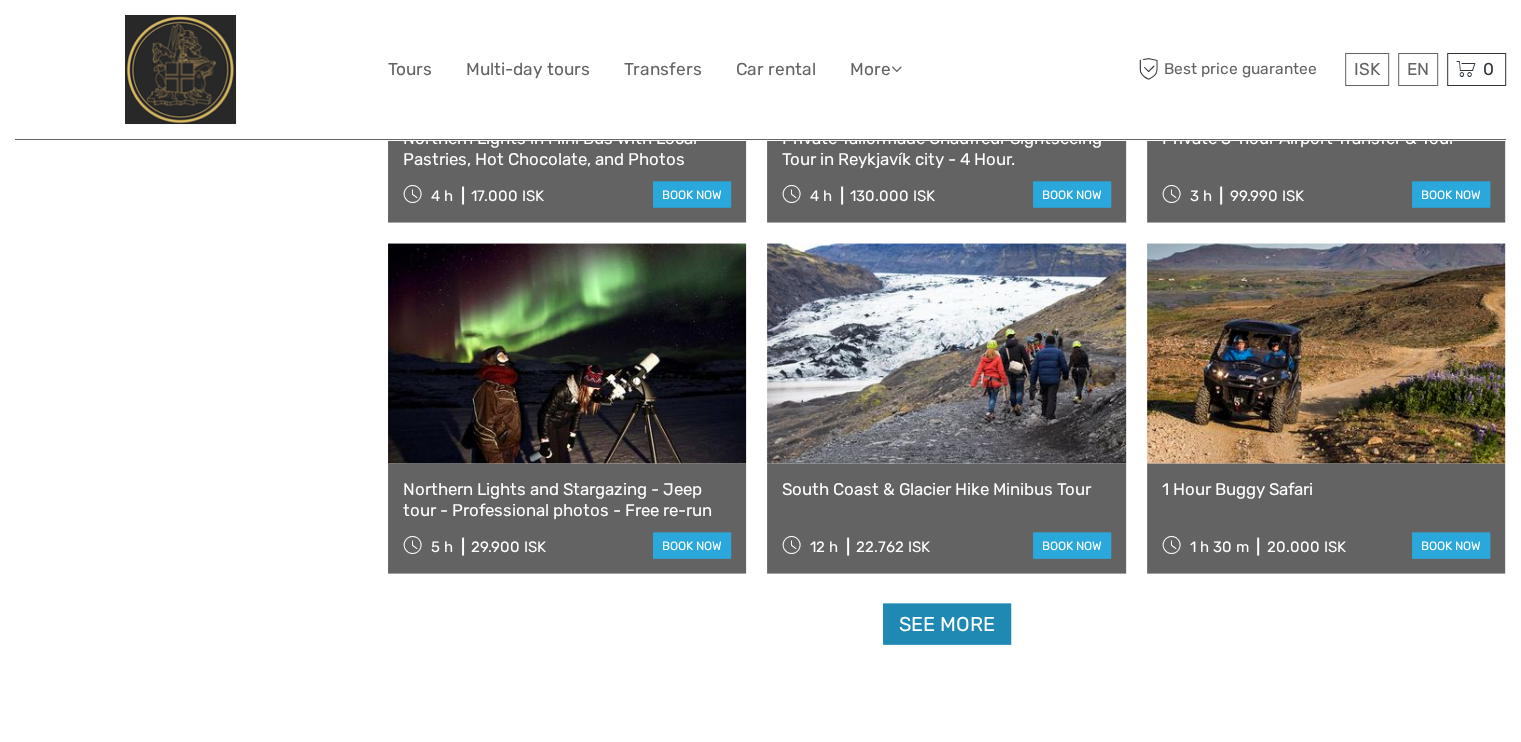 click on "See more" at bounding box center [947, 624] 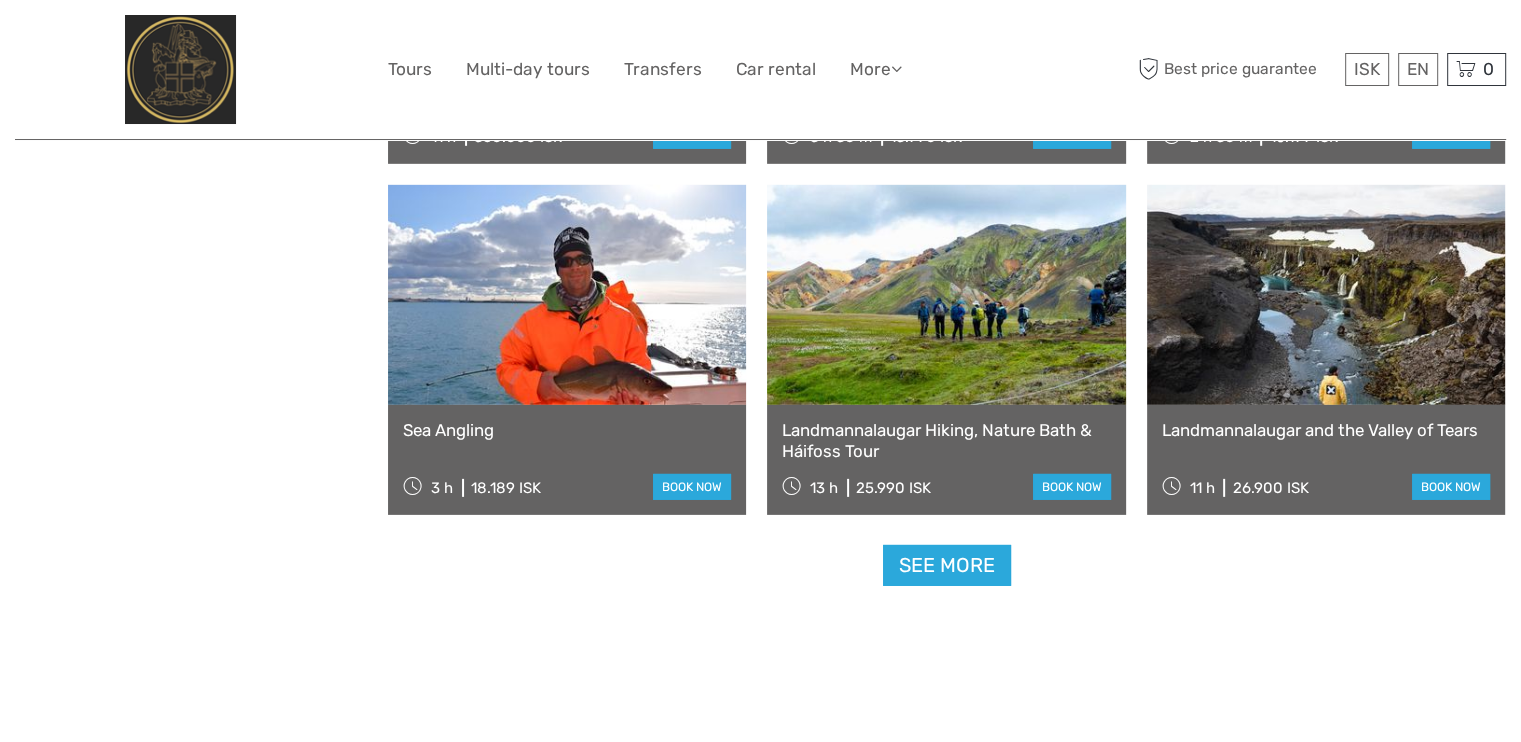 scroll, scrollTop: 6166, scrollLeft: 0, axis: vertical 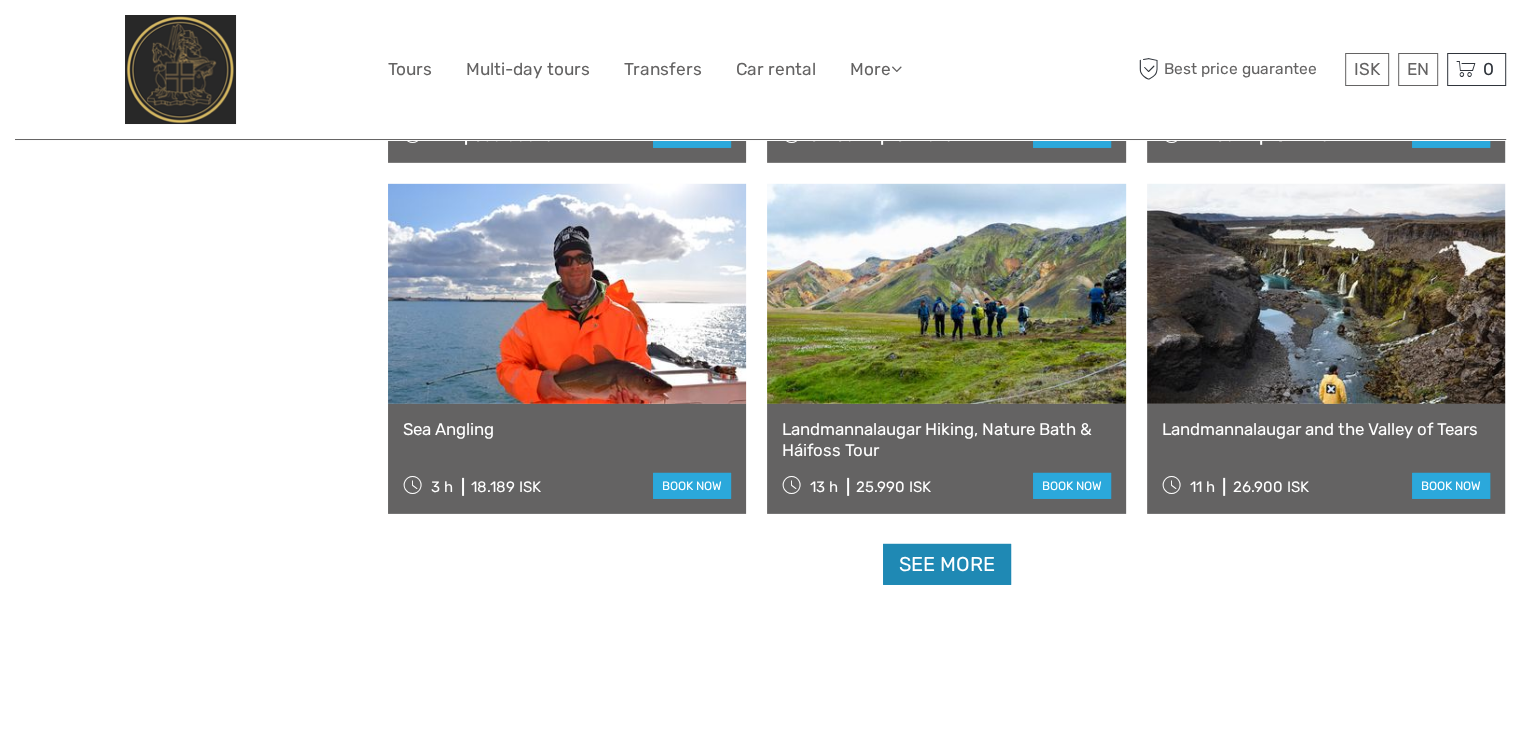 click on "See more" at bounding box center [947, 564] 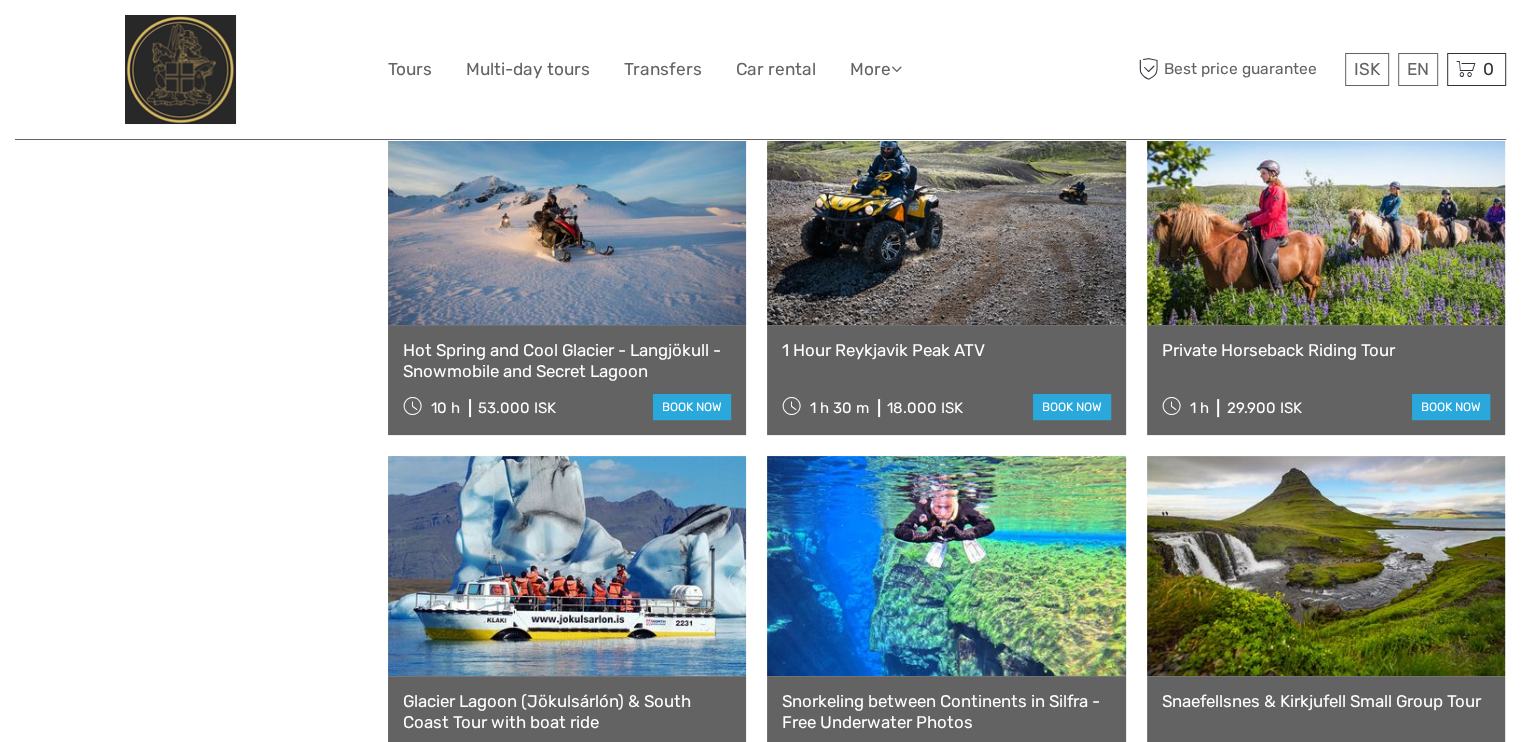 scroll, scrollTop: 8333, scrollLeft: 0, axis: vertical 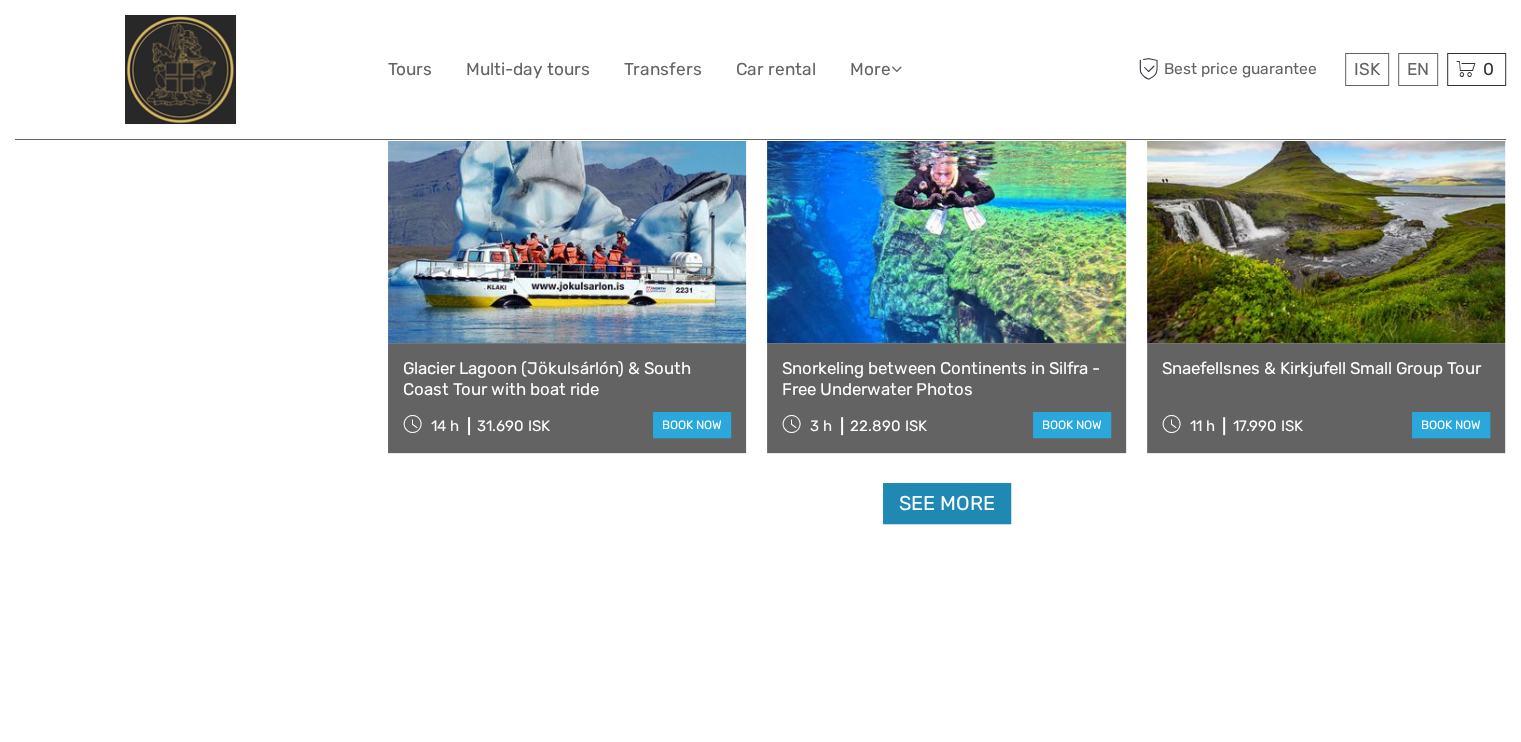 click on "See more" at bounding box center [947, 503] 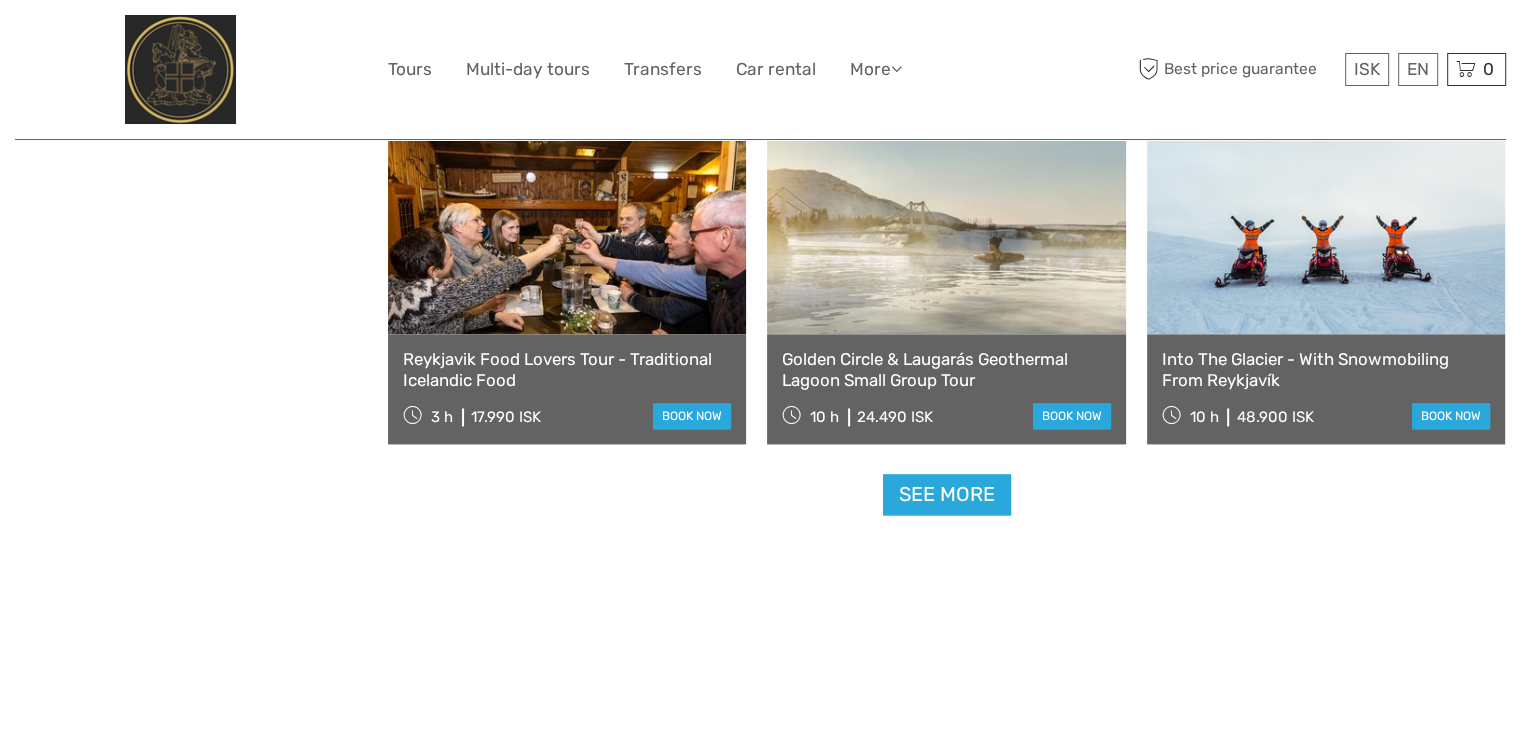 scroll, scrollTop: 10500, scrollLeft: 0, axis: vertical 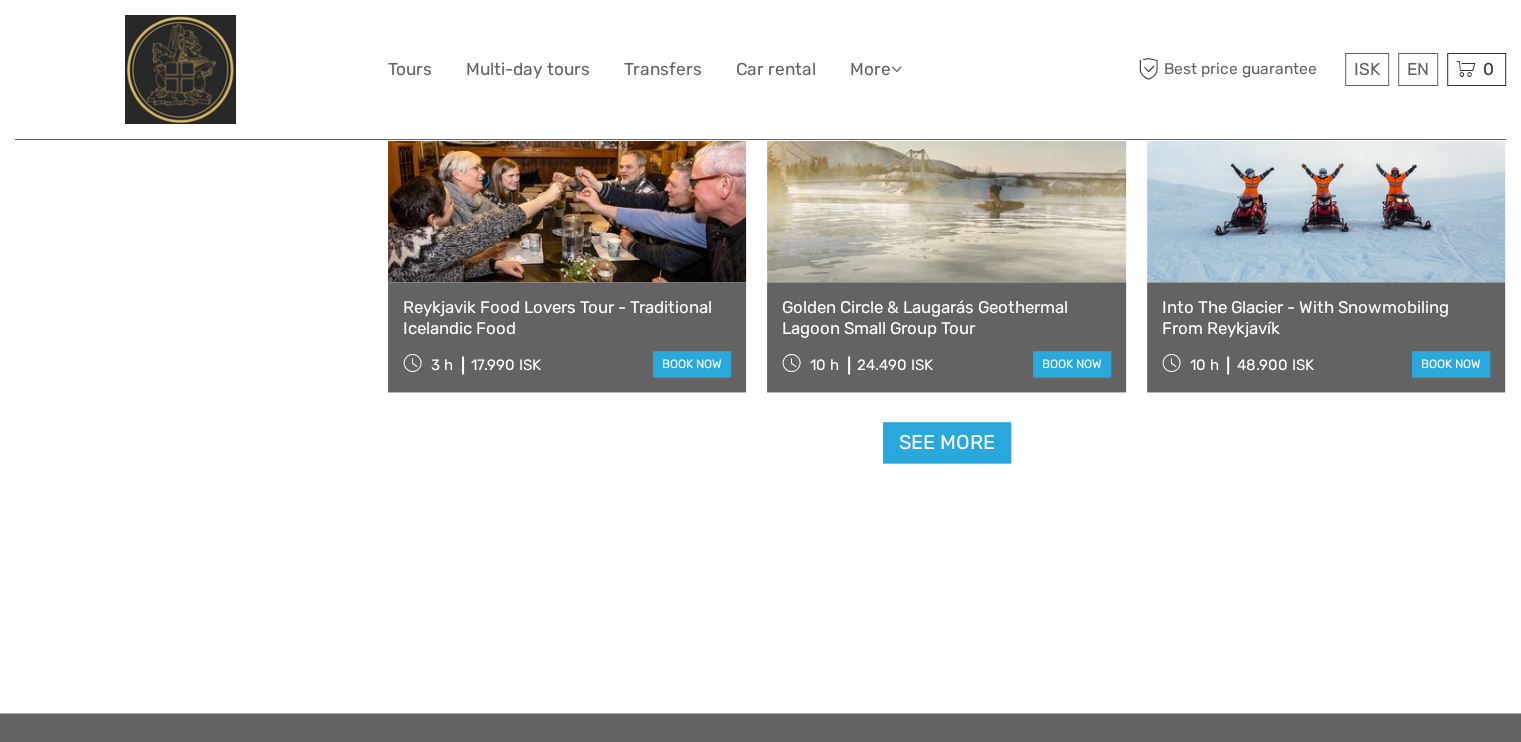 click on "See more" at bounding box center [947, 442] 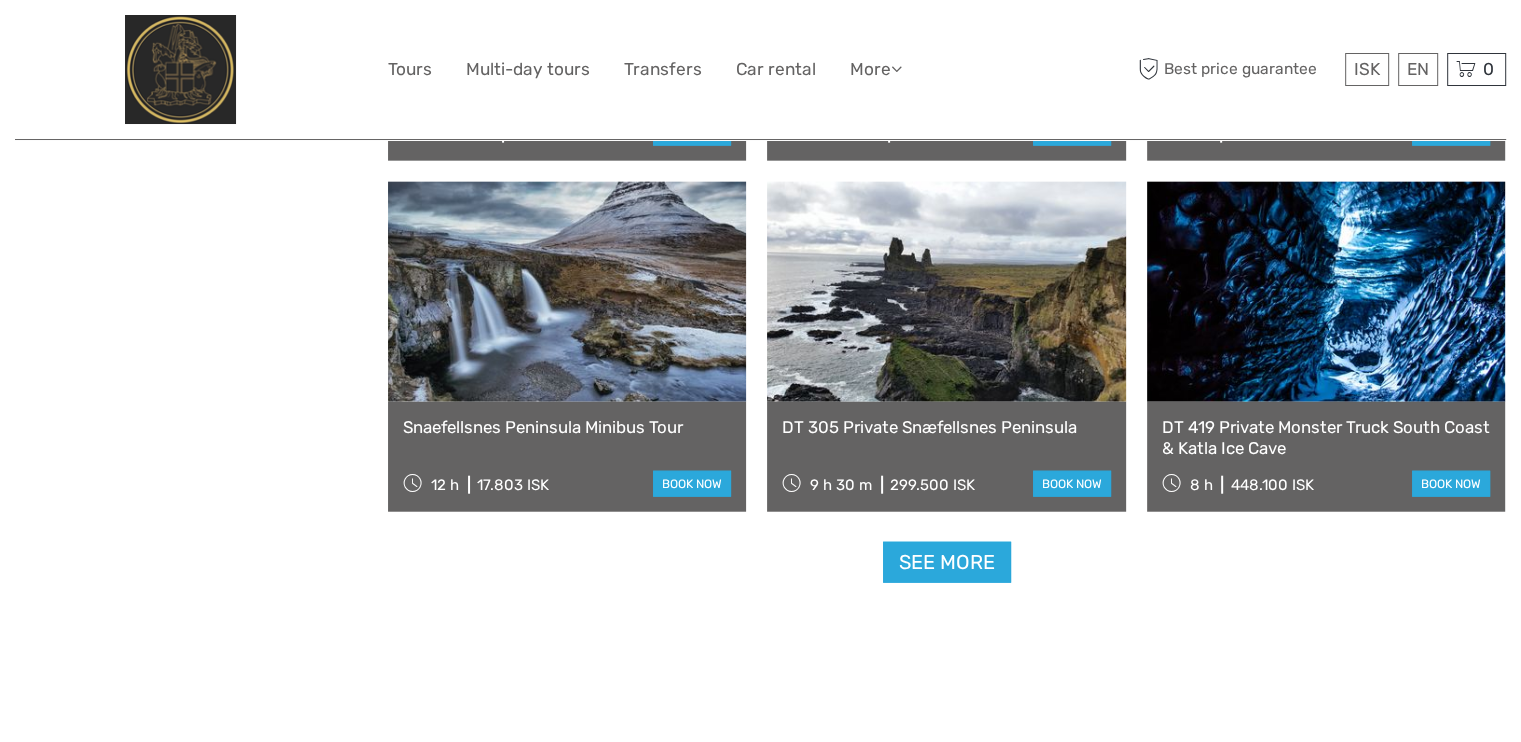 scroll, scrollTop: 12500, scrollLeft: 0, axis: vertical 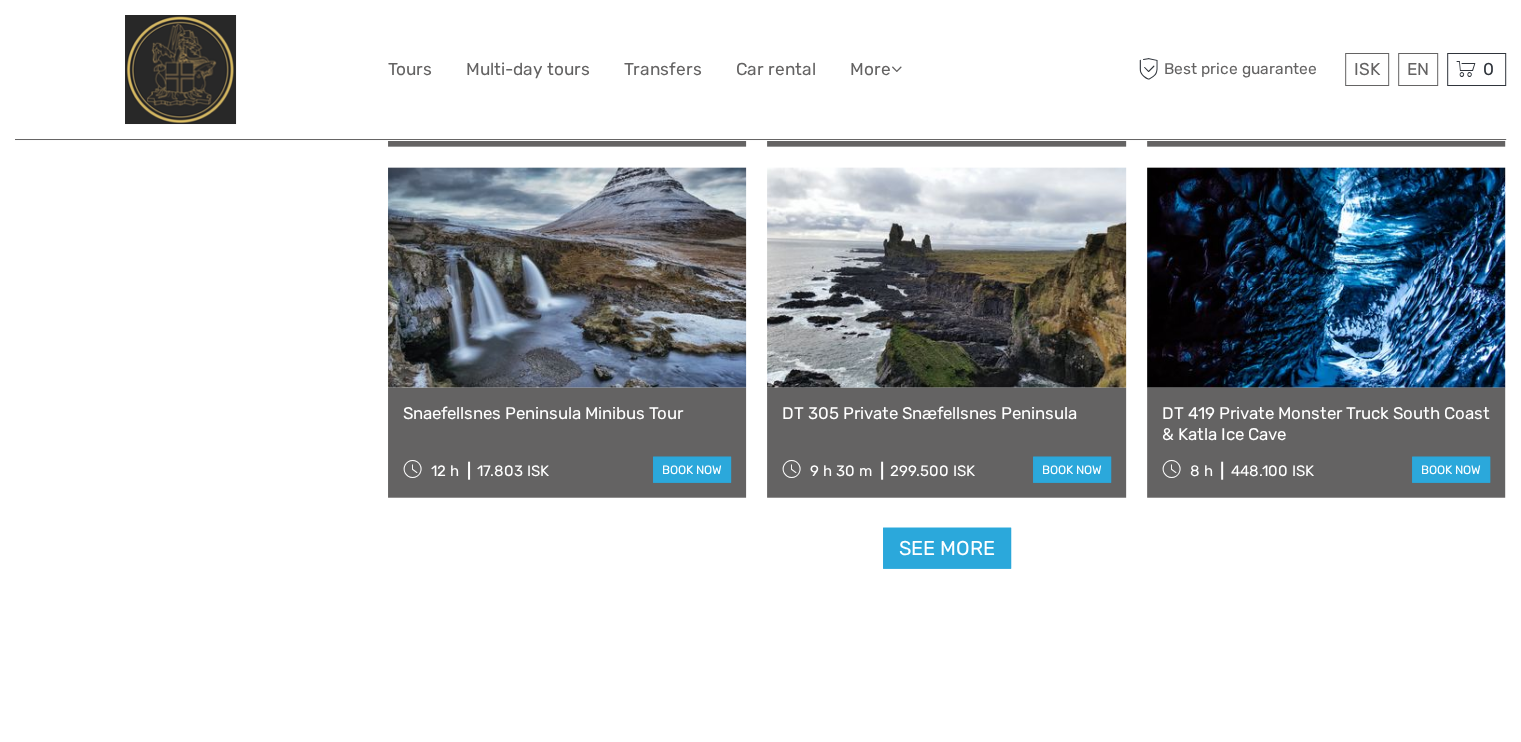 click on "12/09/2025 - 15/09/2025
REGION / STARTS FROM
Capital Region
North
Reykjanes / Keflavík
South
Southeast
West
Westfjords
Capital Region
North
Reykjanes / Keflavík
South
Southeast
West
Westfjords
Dates: 12/09/2025 - 15/09/2025
x
Top Attractions
Lava and Volcanoes
Golden Circle
Northern Lights in Iceland
Lagoons, Nature Baths and Spas
Northern Lights in Iceland
Golden Circle" at bounding box center [947, -5824] 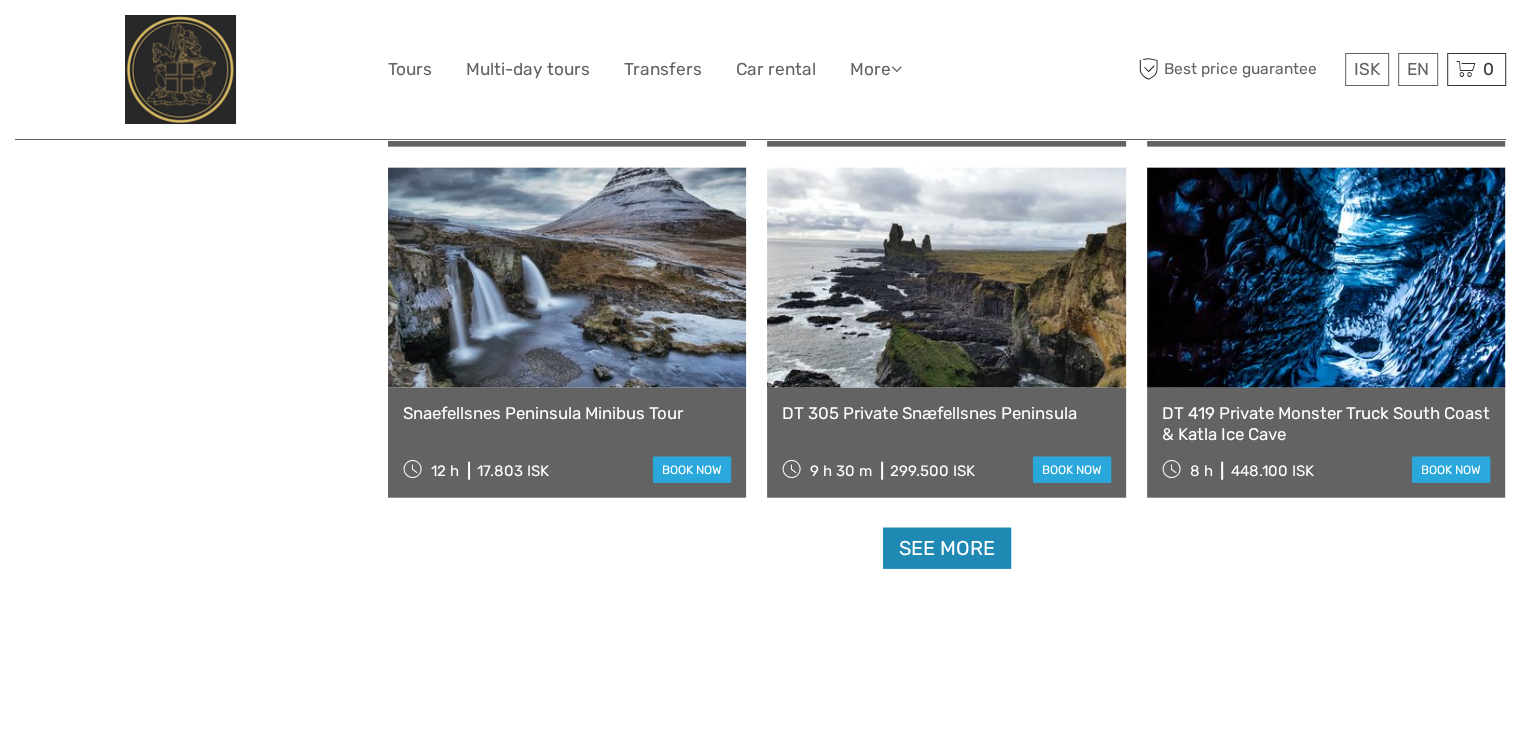 click on "See more" at bounding box center [947, 548] 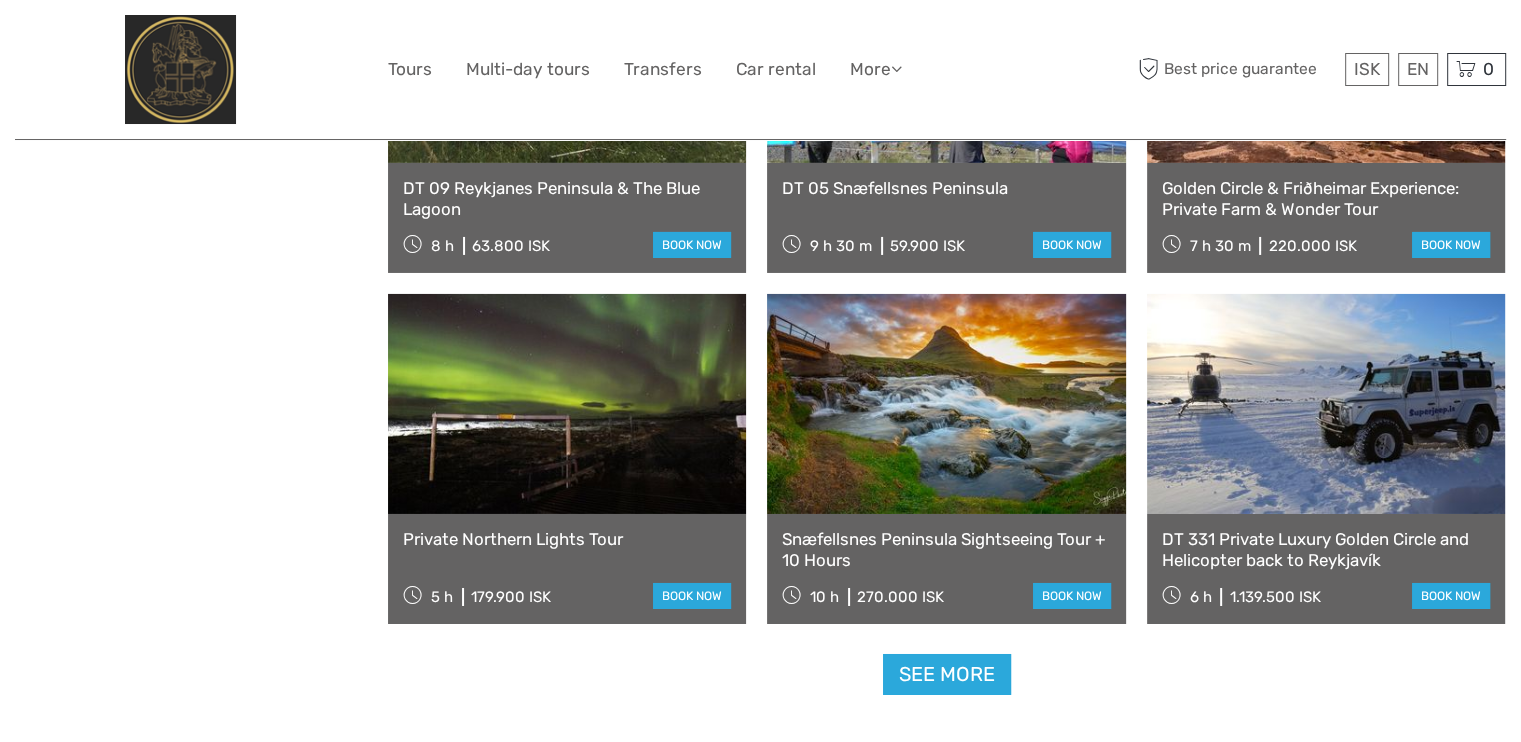 scroll, scrollTop: 14500, scrollLeft: 0, axis: vertical 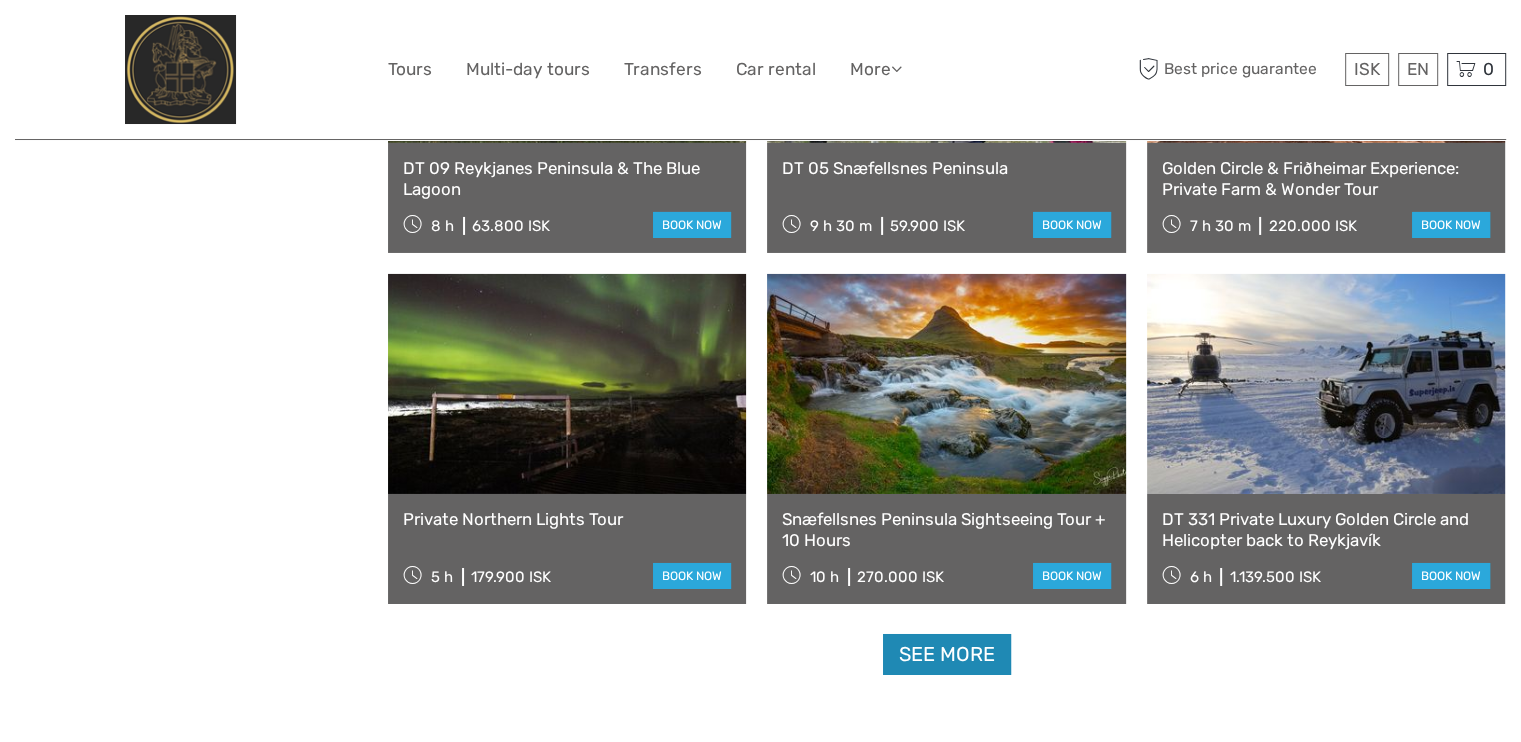click on "See more" at bounding box center (947, 654) 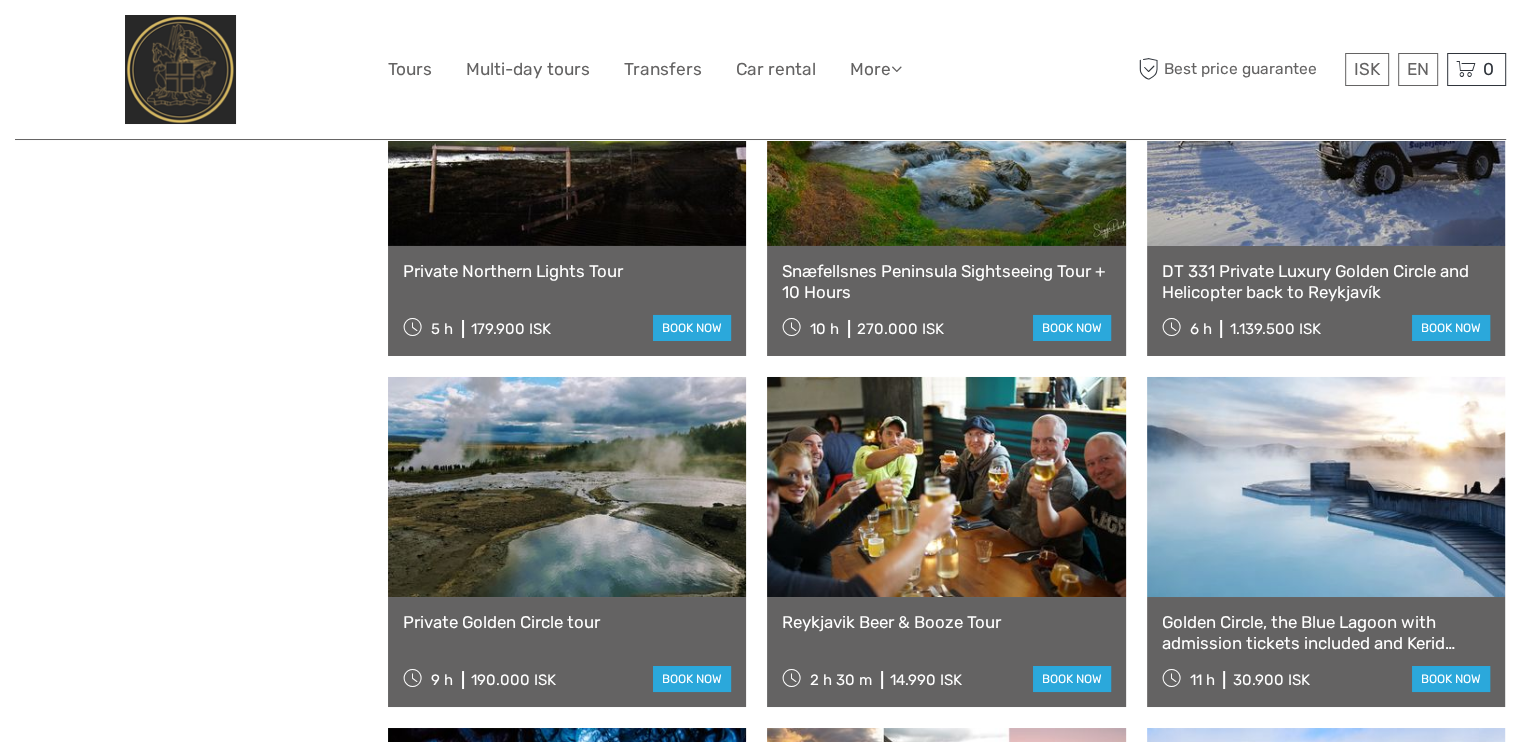 scroll, scrollTop: 14912, scrollLeft: 0, axis: vertical 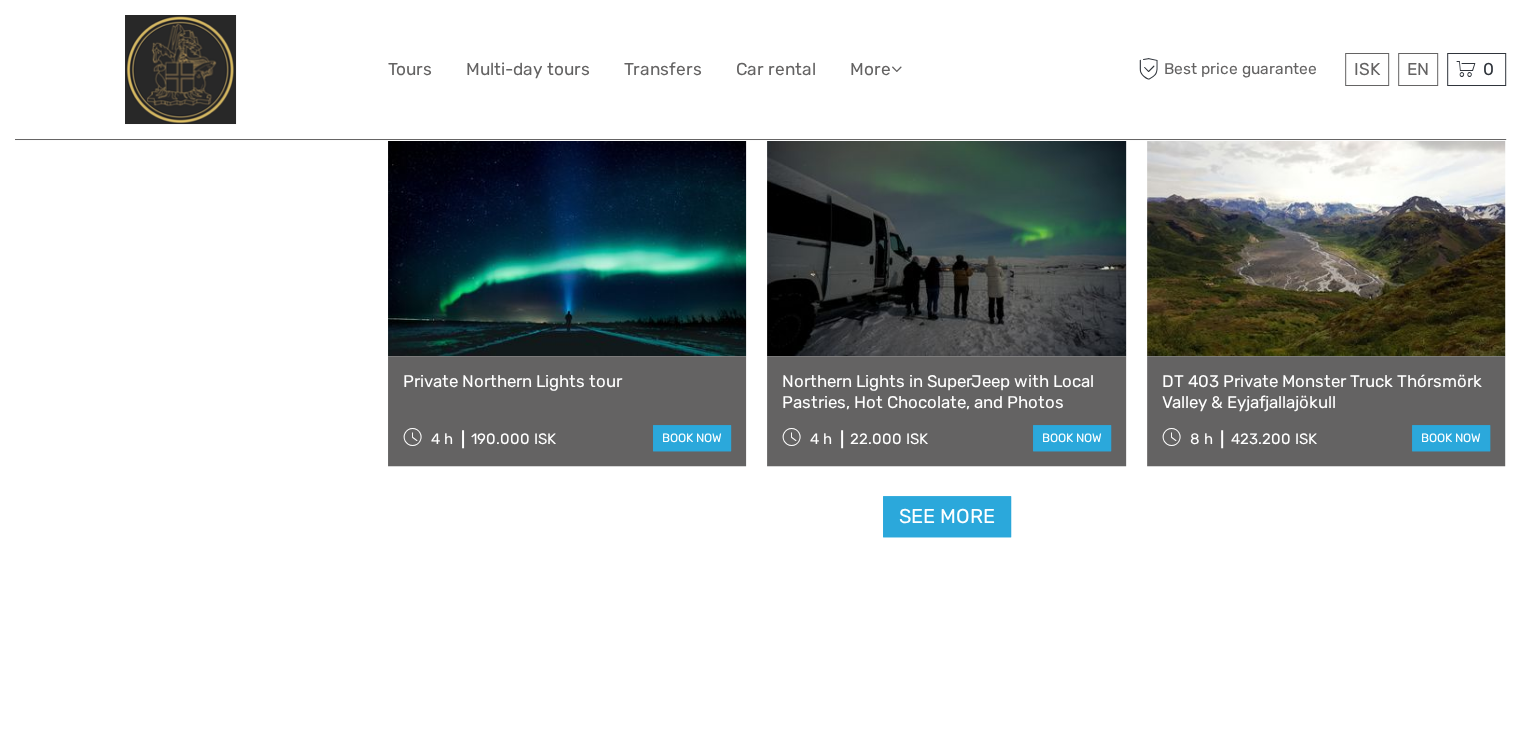 click on "See more" at bounding box center (947, 516) 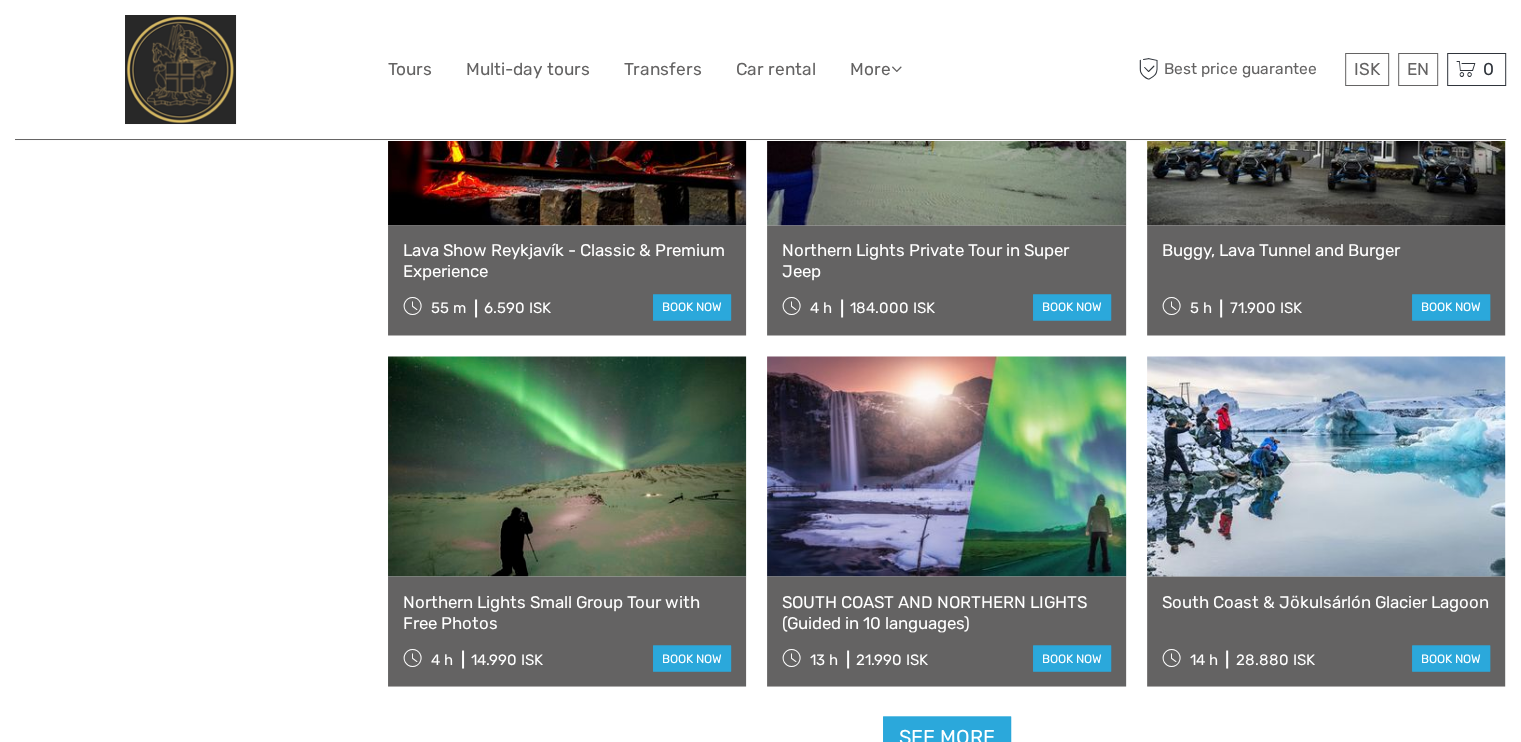 scroll, scrollTop: 18744, scrollLeft: 0, axis: vertical 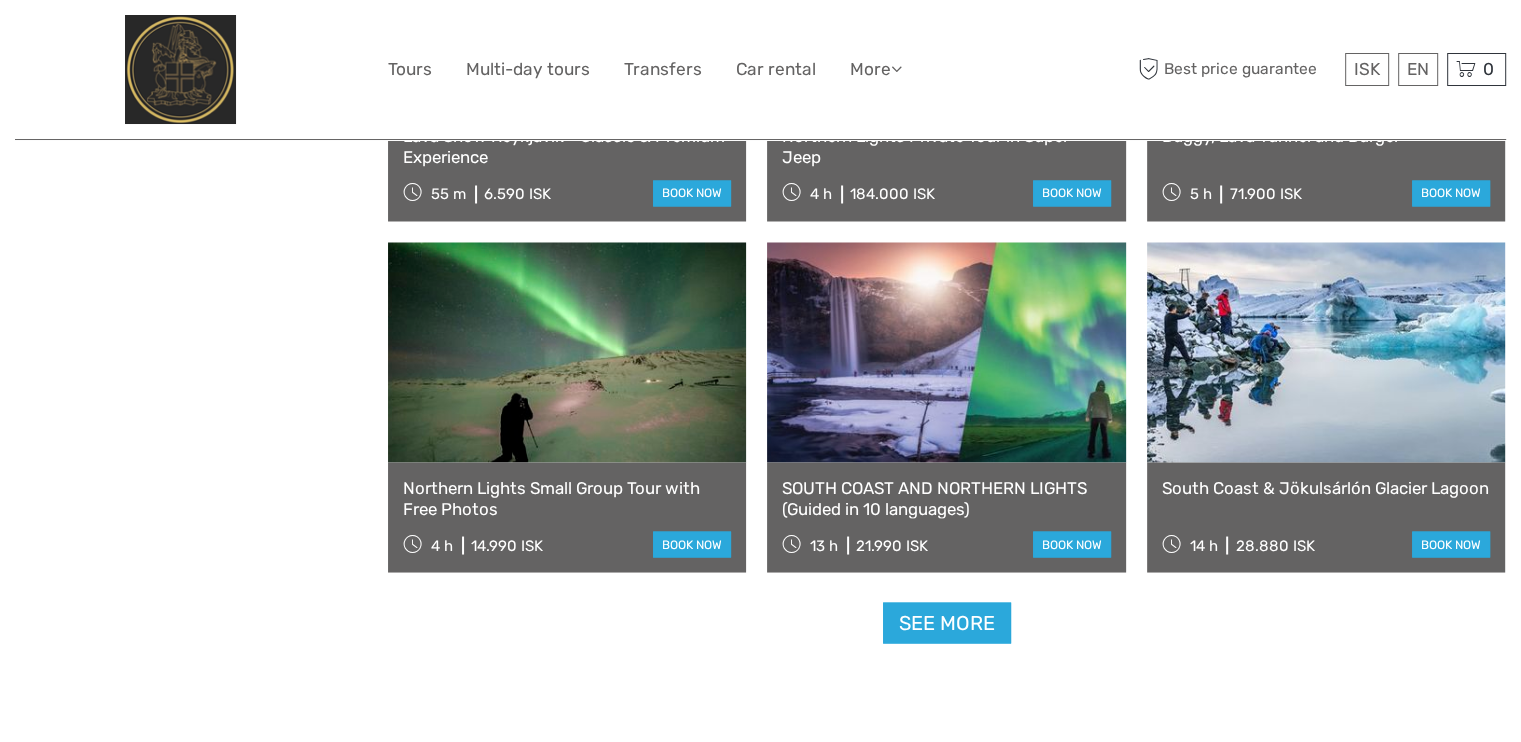 click on "12/09/2025 - 15/09/2025
REGION / STARTS FROM
Capital Region
North
Reykjanes / Keflavík
South
Southeast
West
Westfjords
Capital Region
North
Reykjanes / Keflavík
South
Southeast
West
Westfjords
Dates: 12/09/2025 - 15/09/2025
x
Top Attractions
Lava and Volcanoes
Golden Circle
Northern Lights in Iceland
Lagoons, Nature Baths and Spas
Northern Lights in Iceland
Golden Circle" at bounding box center [947, -8909] 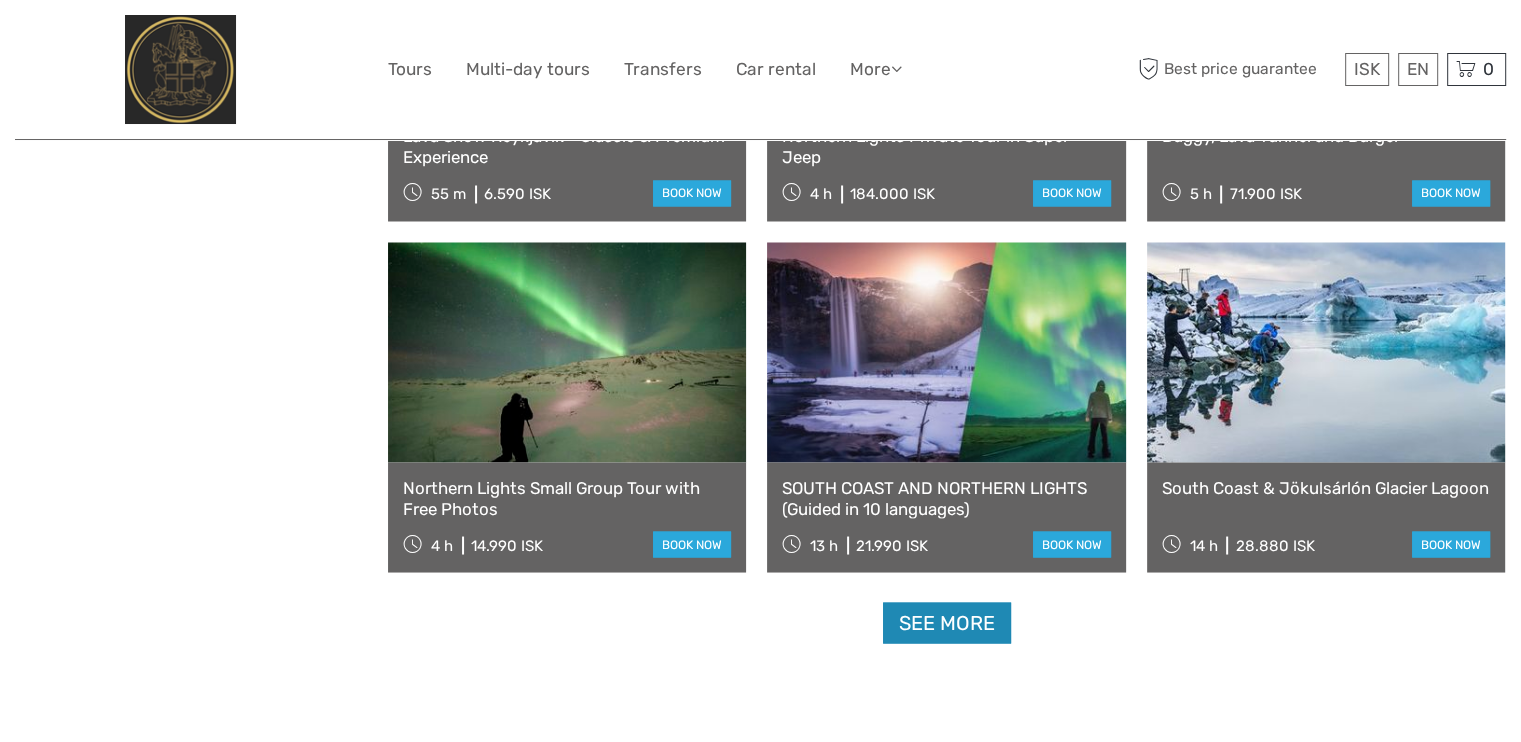 click on "See more" at bounding box center (947, 622) 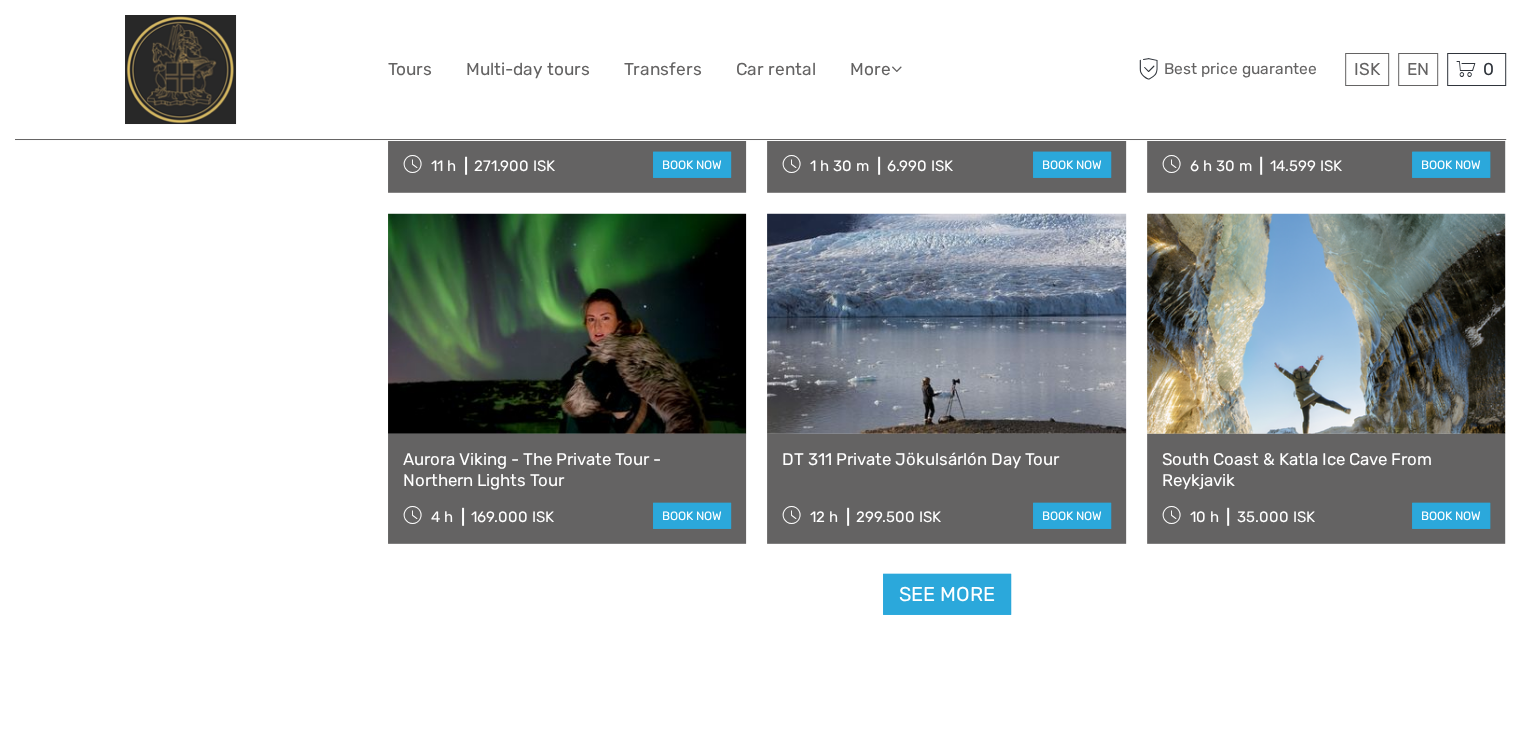scroll, scrollTop: 21078, scrollLeft: 0, axis: vertical 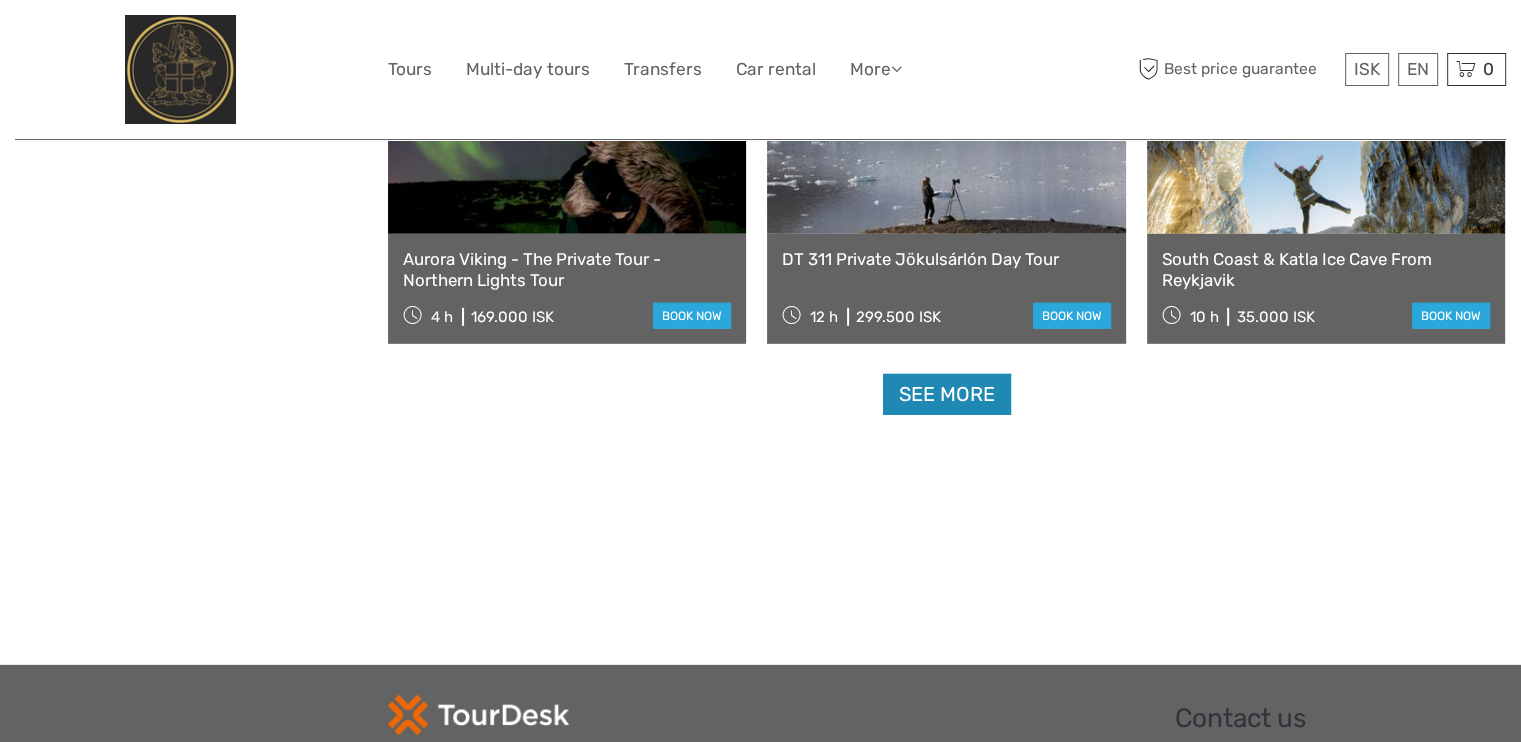 click on "See more" at bounding box center (947, 394) 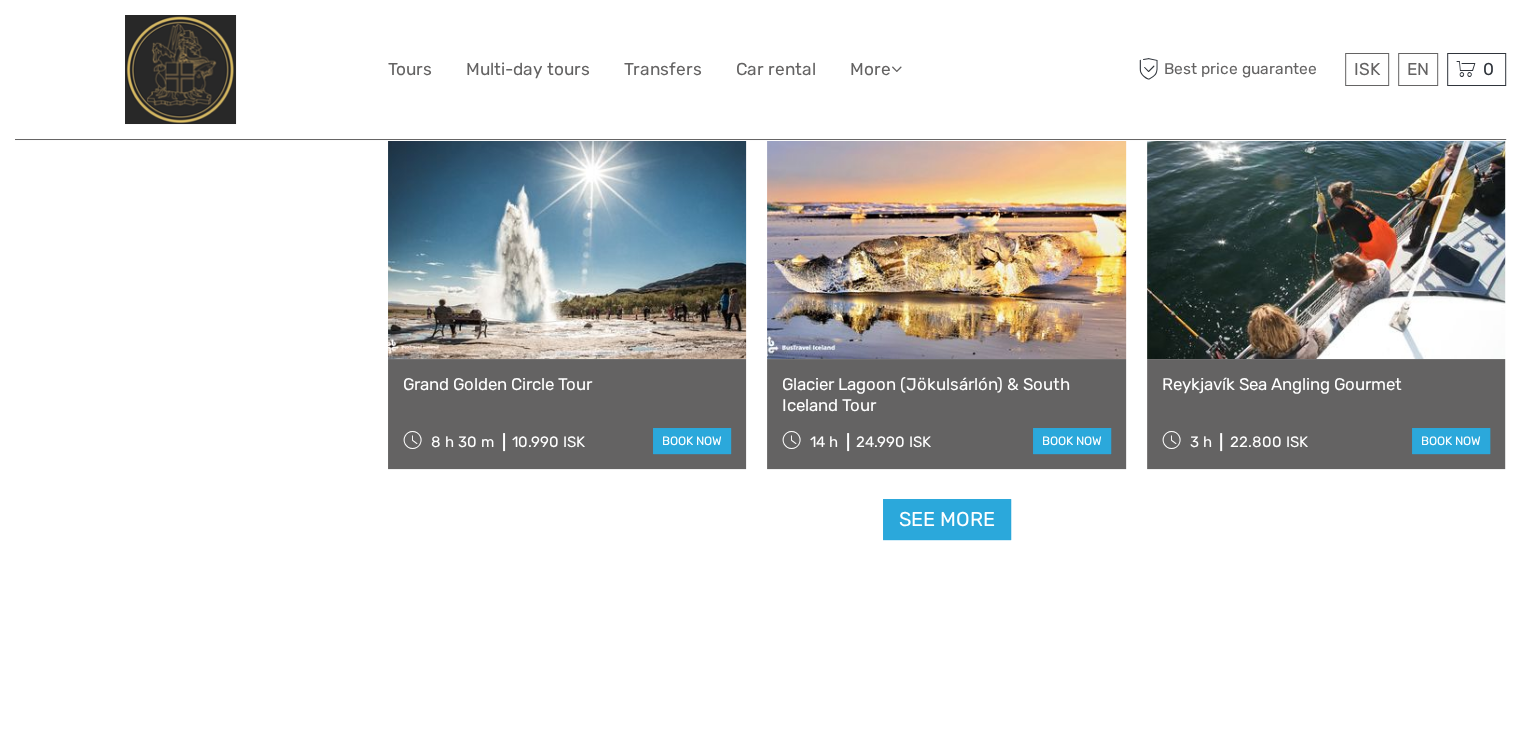 scroll, scrollTop: 23078, scrollLeft: 0, axis: vertical 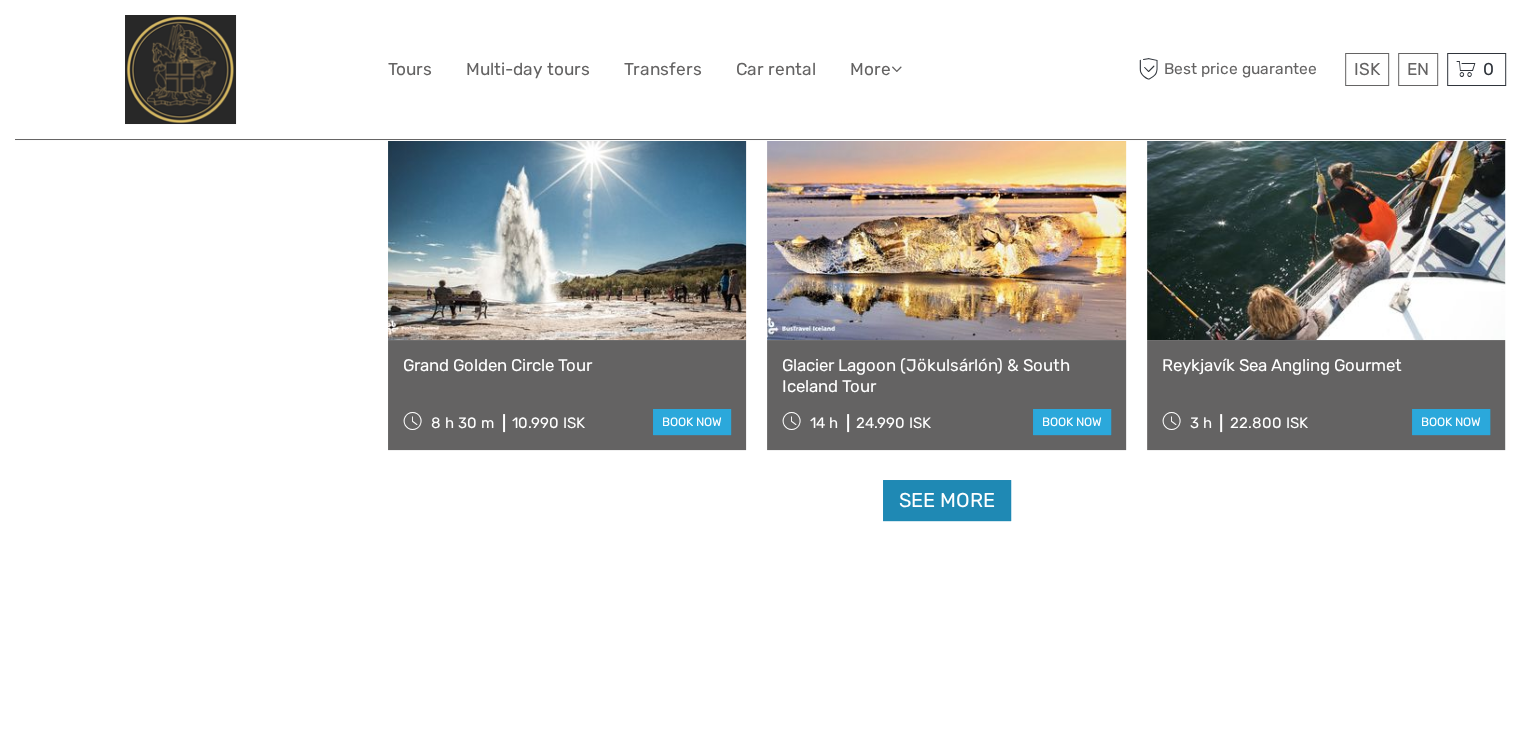 click on "See more" at bounding box center (947, 500) 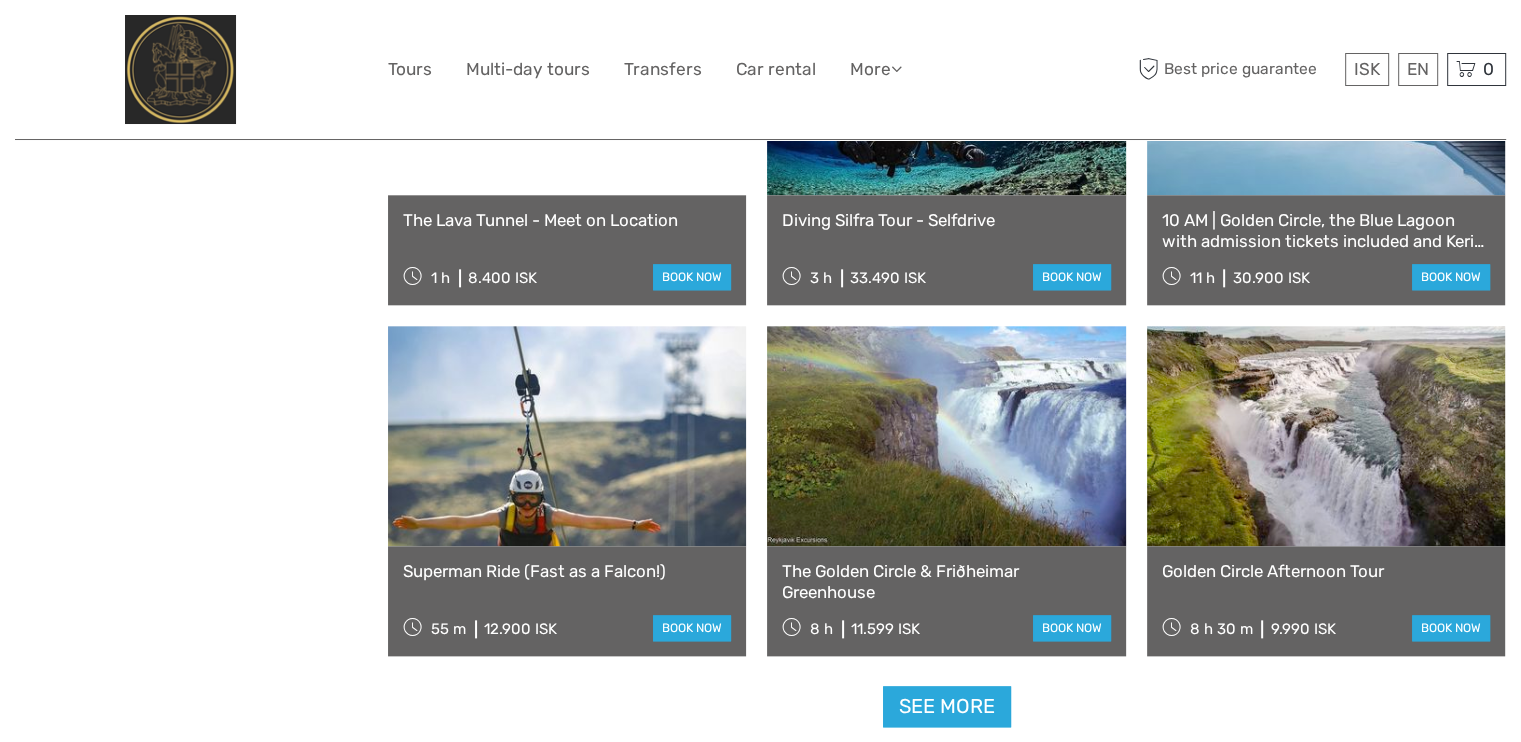 scroll, scrollTop: 25078, scrollLeft: 0, axis: vertical 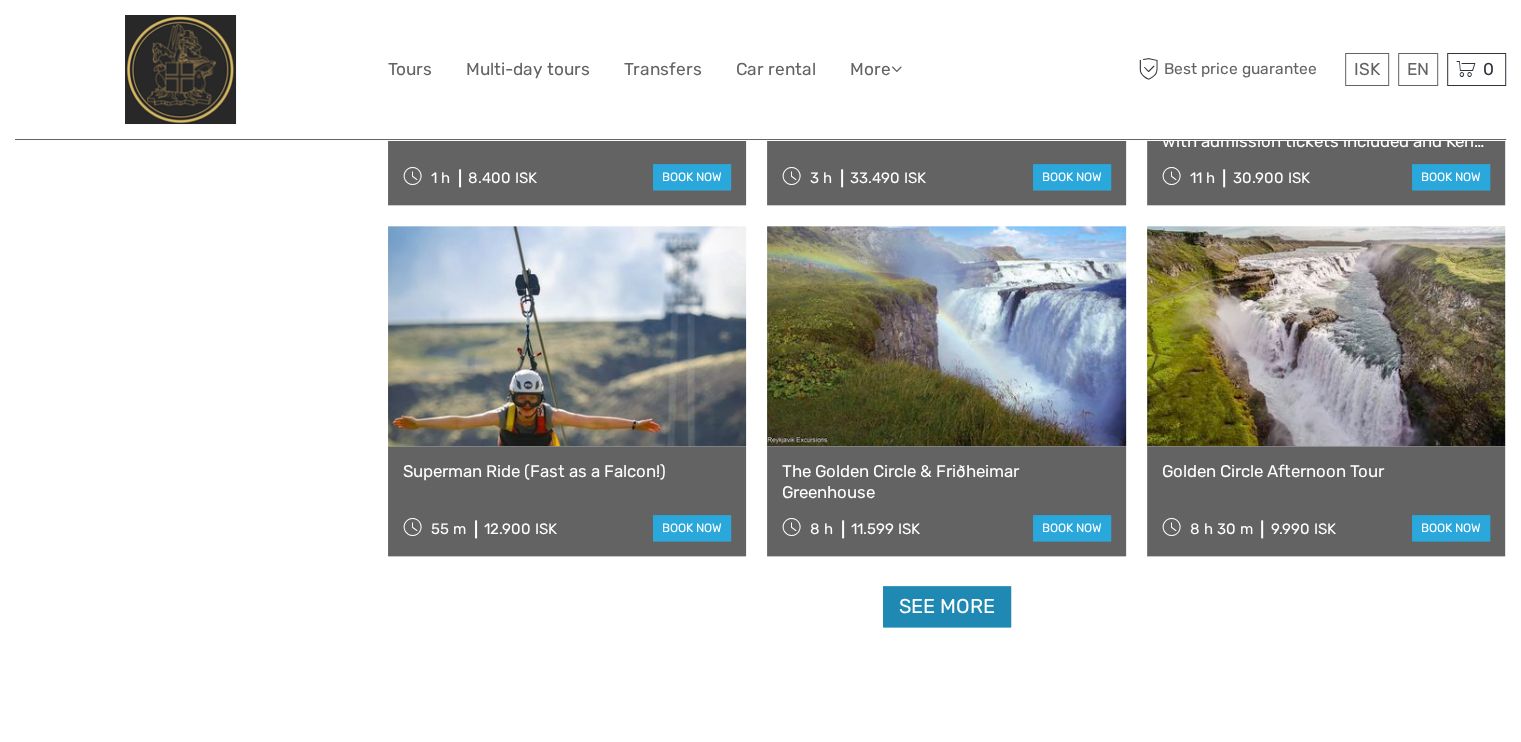 click on "See more" at bounding box center (947, 606) 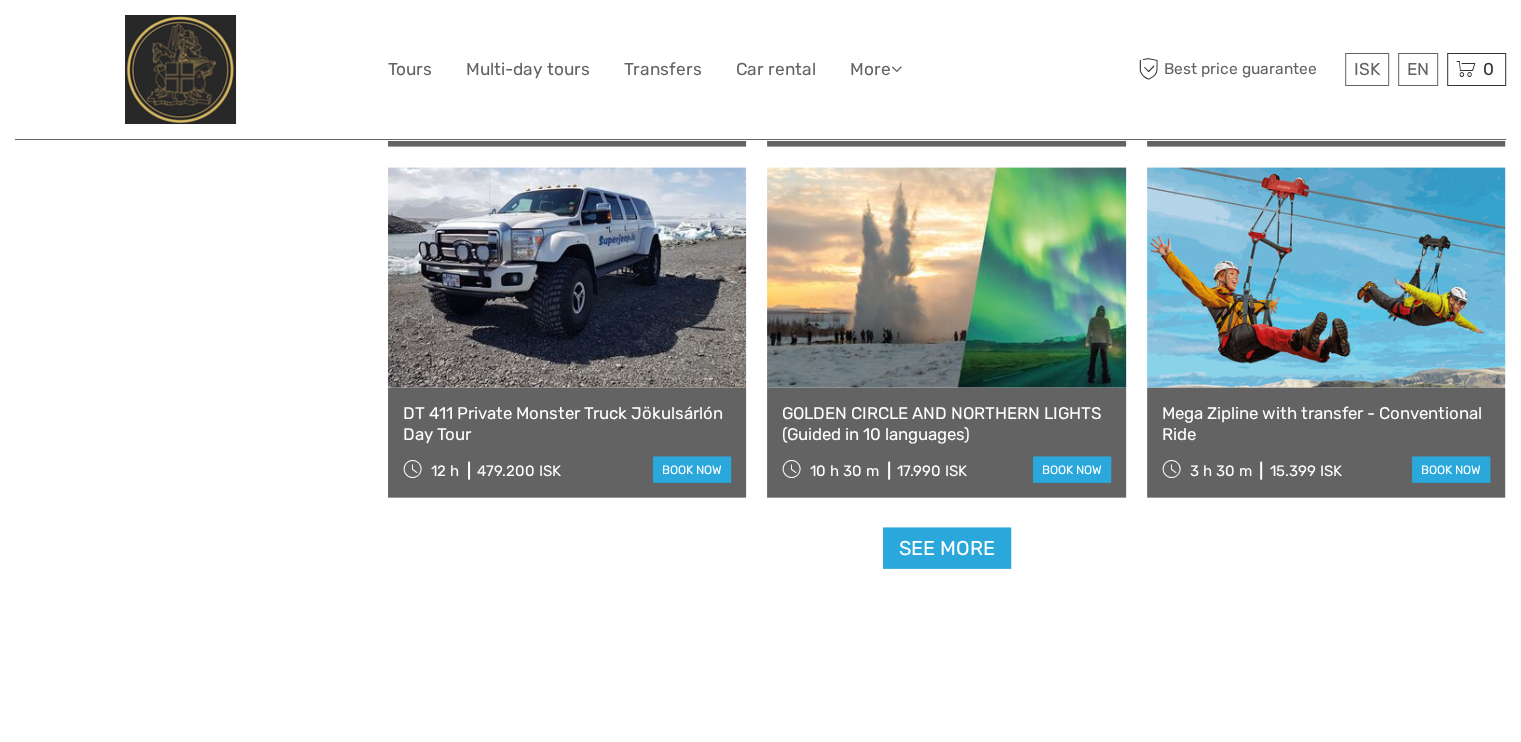 scroll, scrollTop: 27244, scrollLeft: 0, axis: vertical 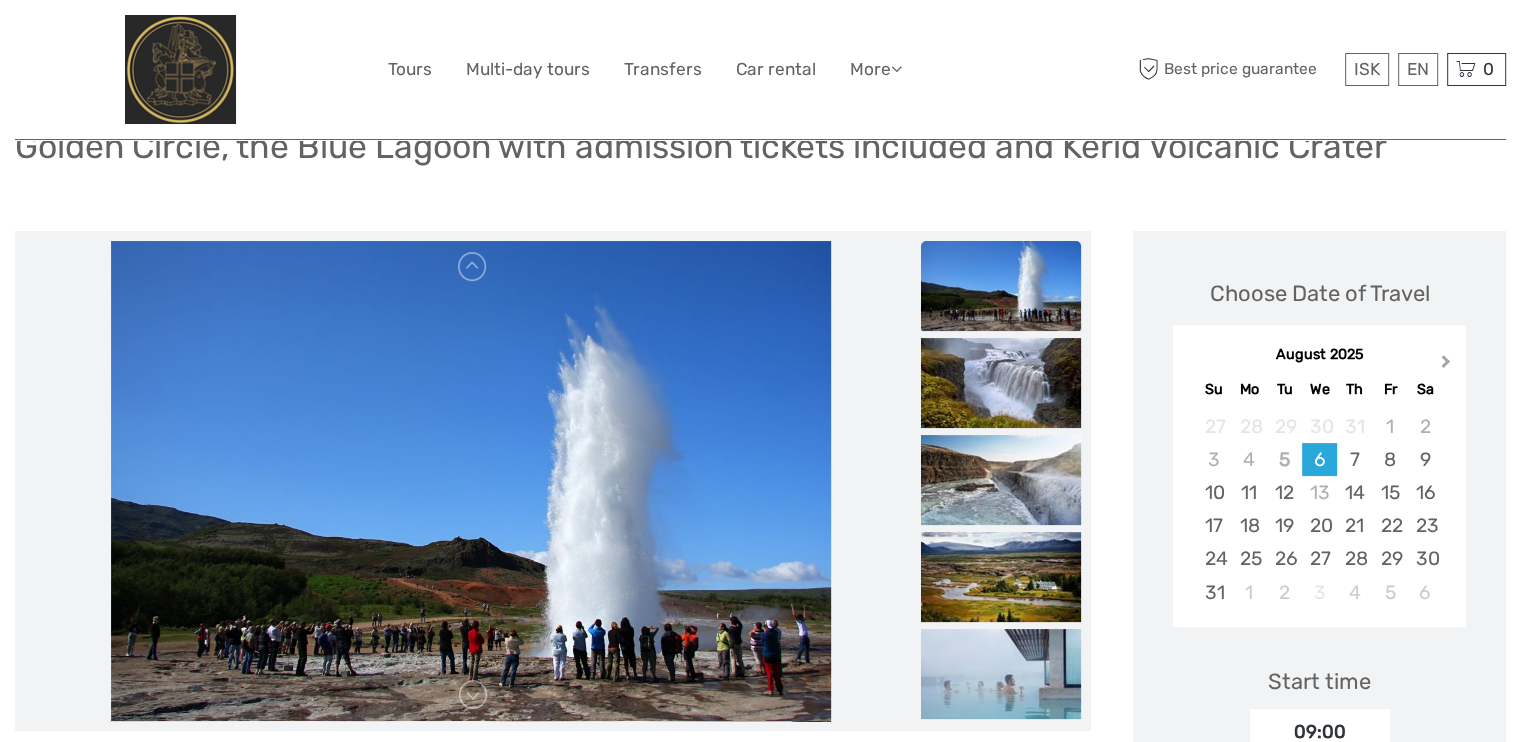 click on "Next Month" at bounding box center [1446, 365] 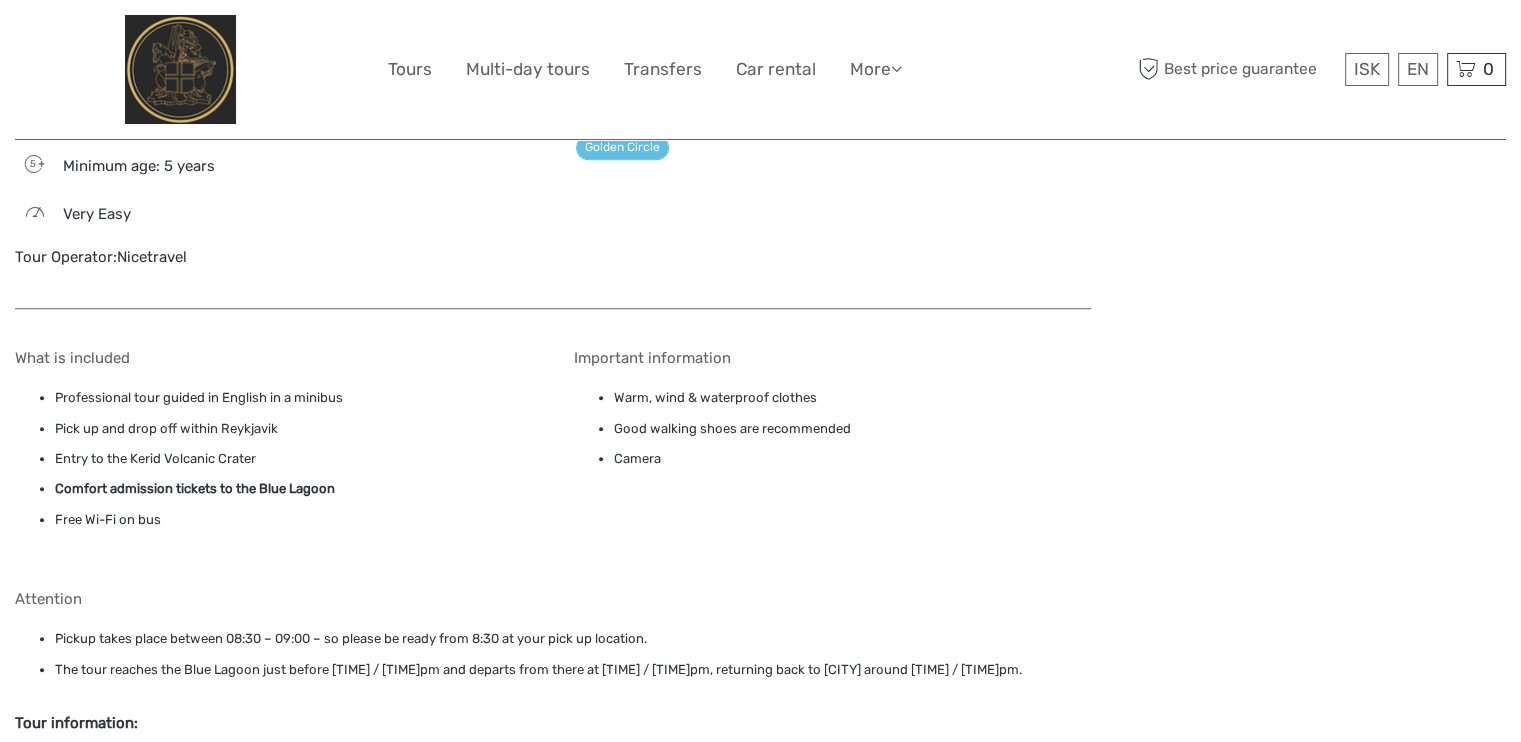 scroll, scrollTop: 1666, scrollLeft: 0, axis: vertical 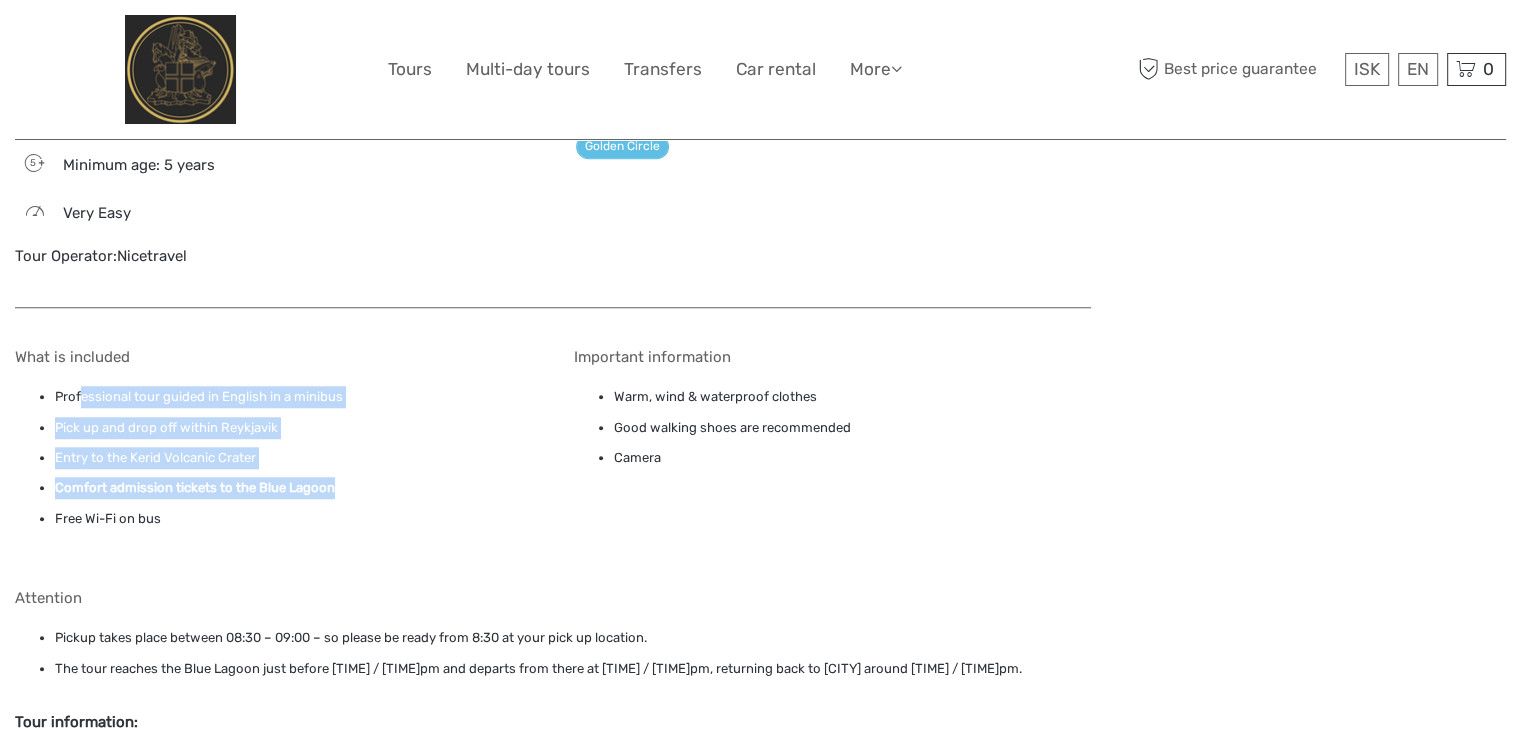 drag, startPoint x: 80, startPoint y: 401, endPoint x: 370, endPoint y: 487, distance: 302.48306 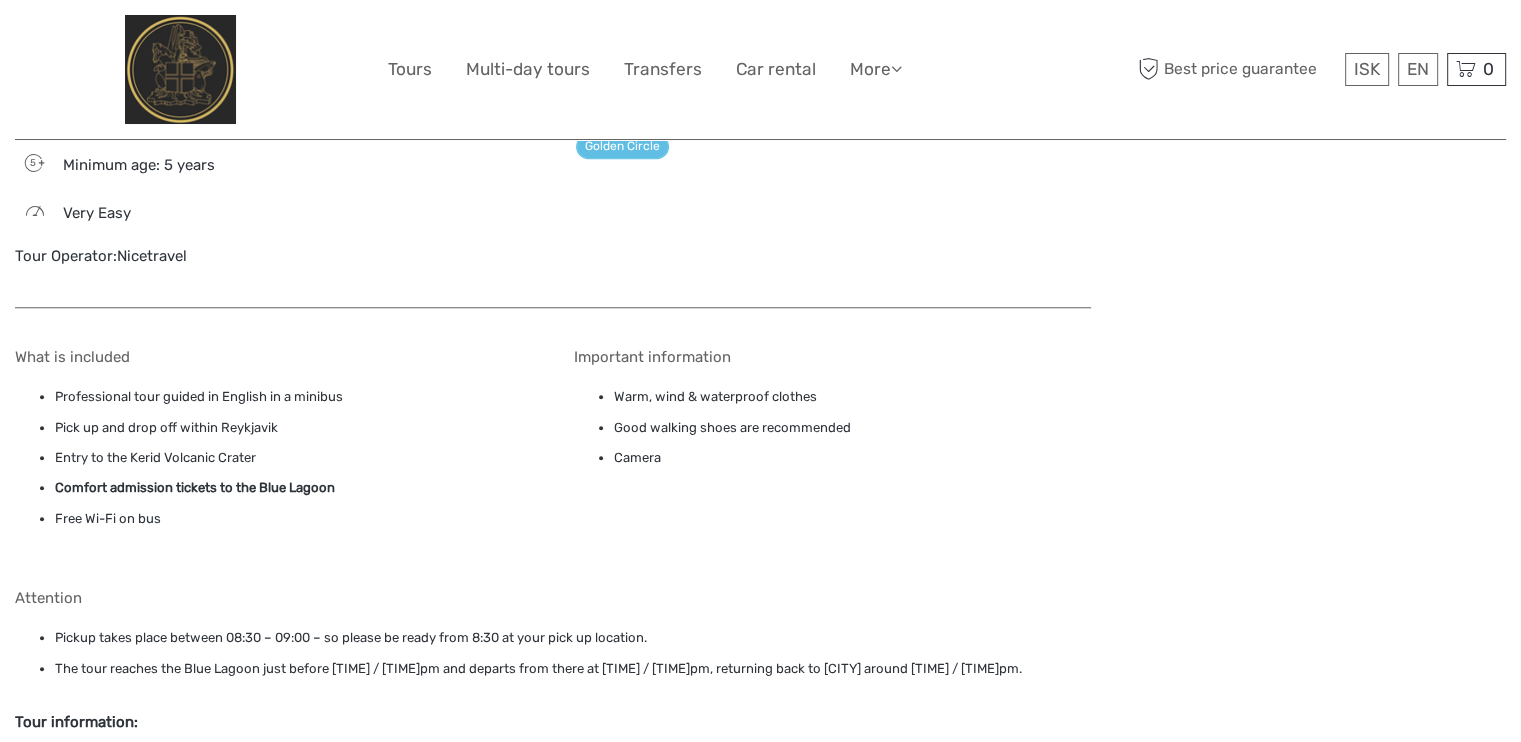click on "Important information" at bounding box center (832, 357) 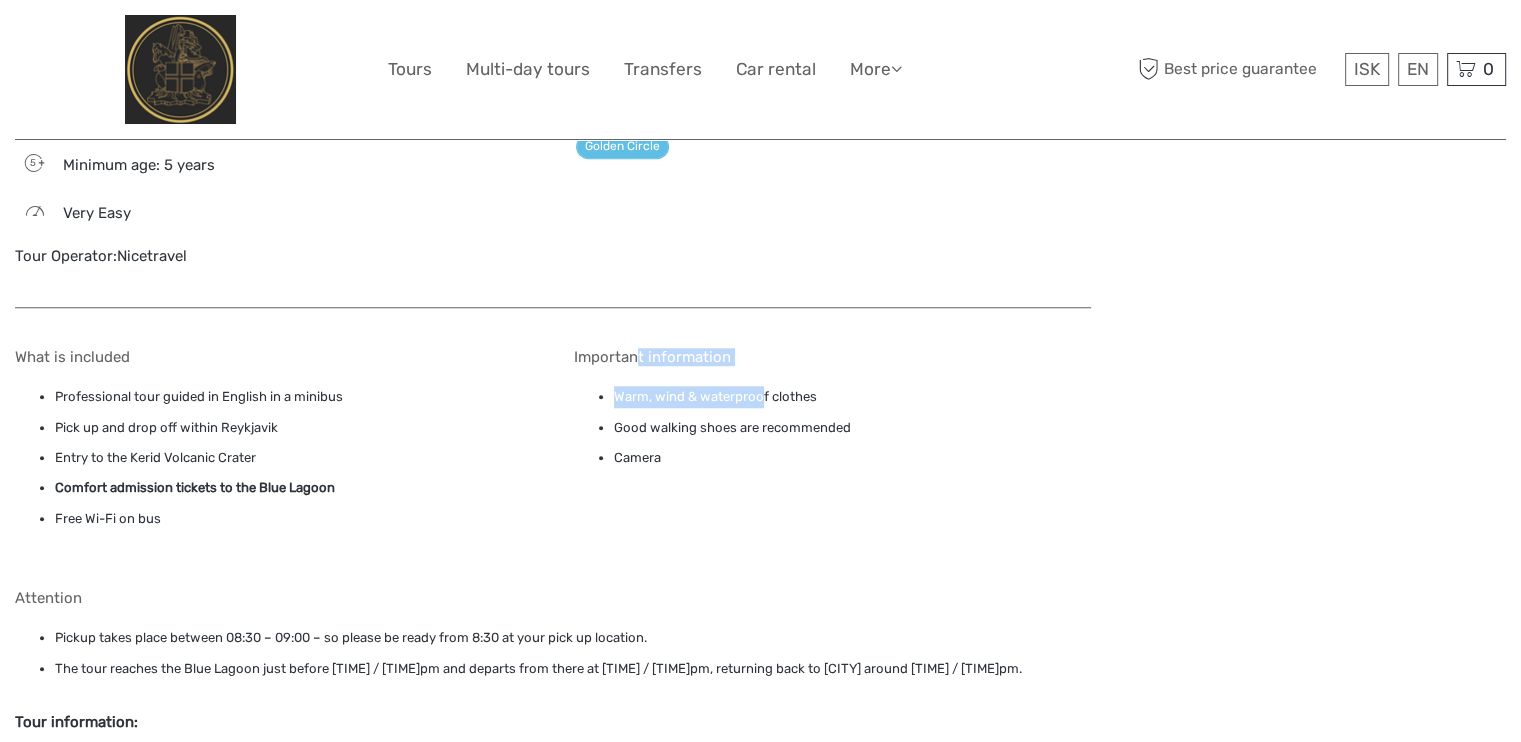 drag, startPoint x: 635, startPoint y: 327, endPoint x: 762, endPoint y: 395, distance: 144.05902 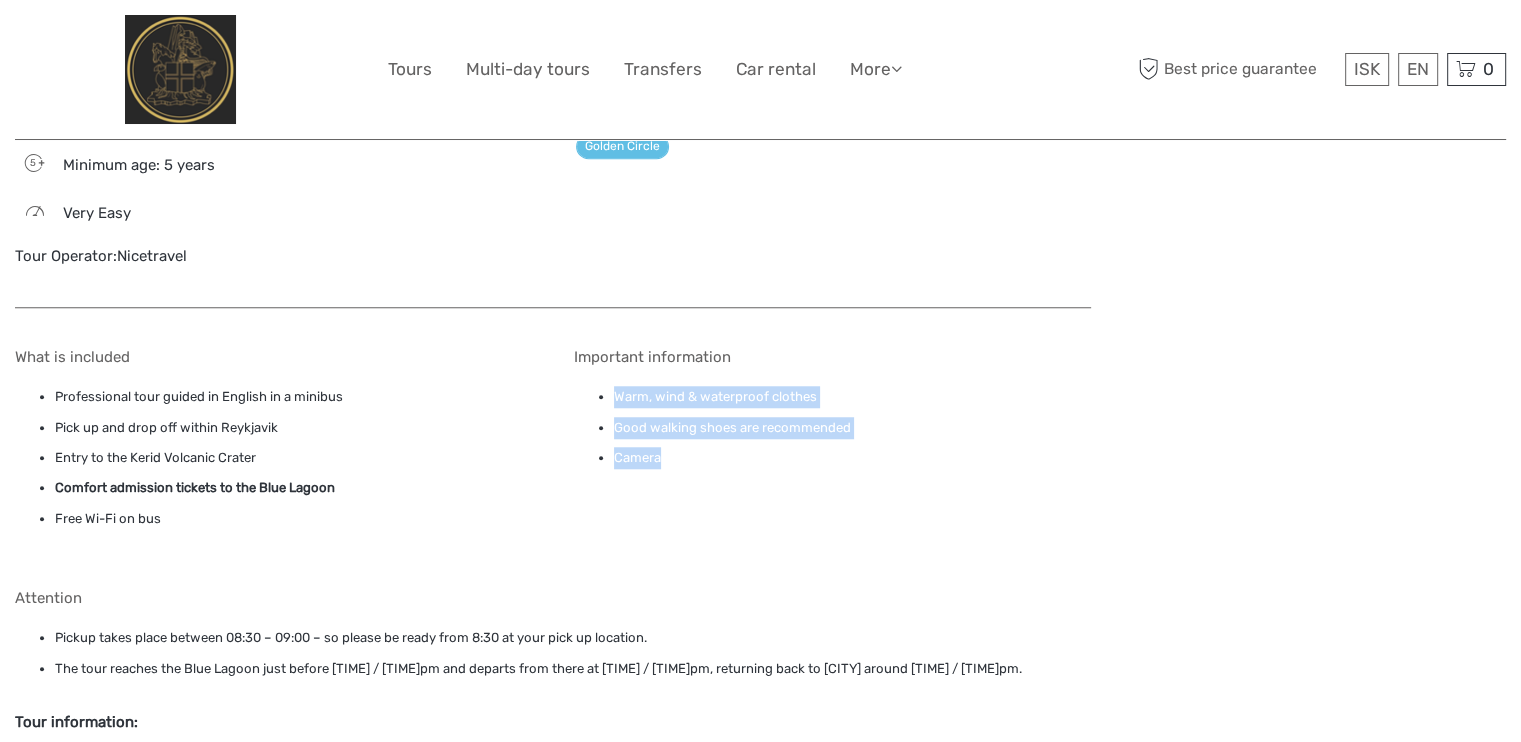 drag, startPoint x: 608, startPoint y: 383, endPoint x: 792, endPoint y: 444, distance: 193.84789 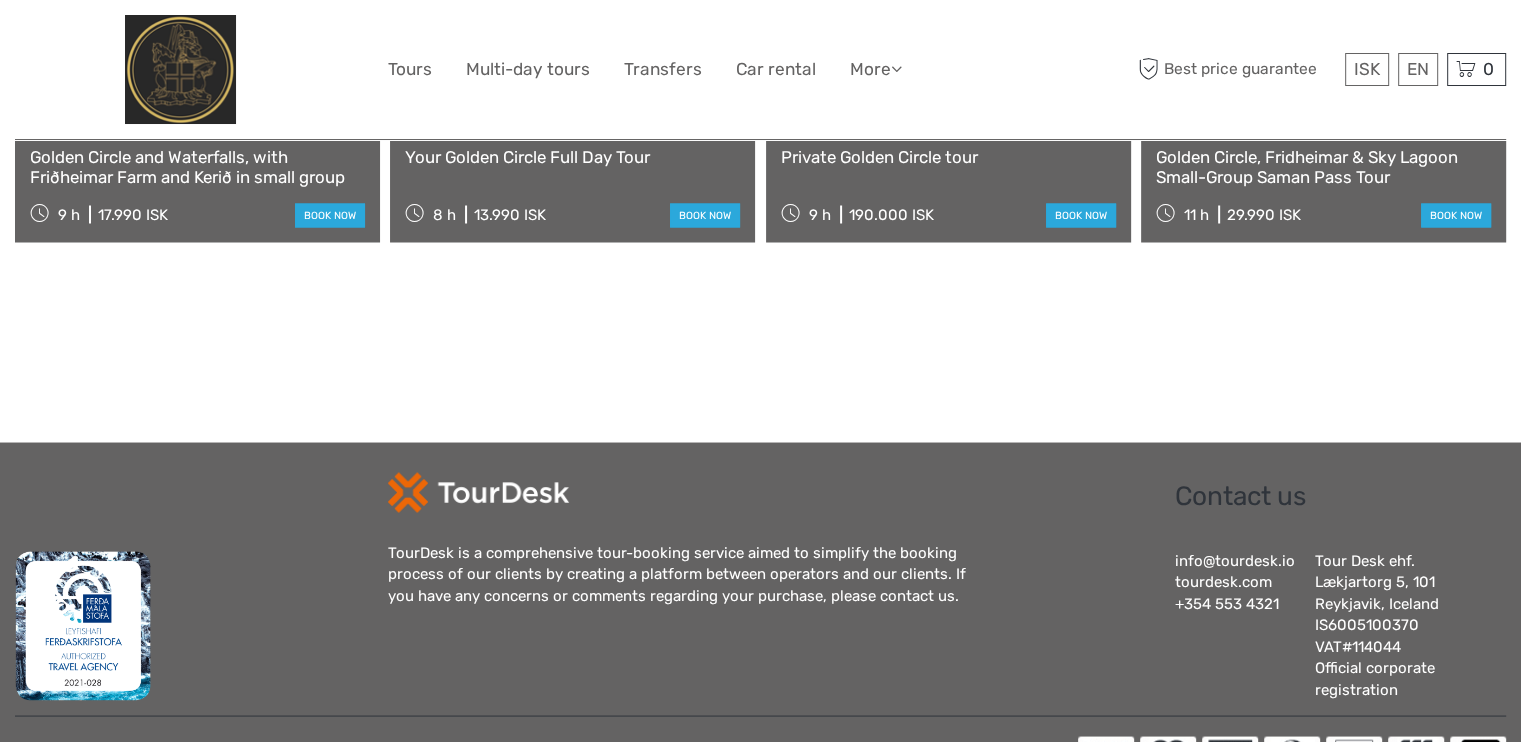 scroll, scrollTop: 3196, scrollLeft: 0, axis: vertical 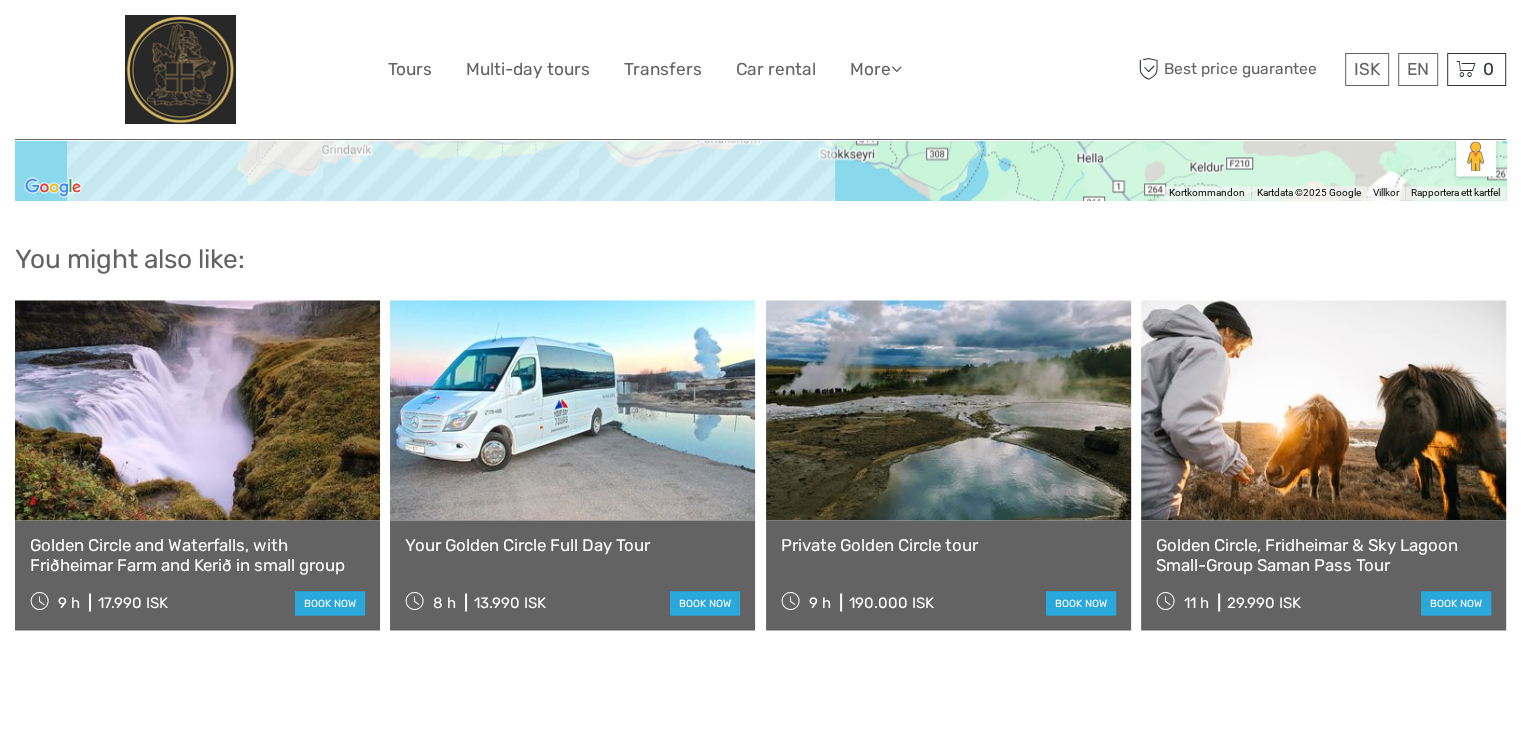 click on "Golden Circle, Fridheimar & Sky Lagoon Small-Group Saman Pass Tour" at bounding box center [1323, 555] 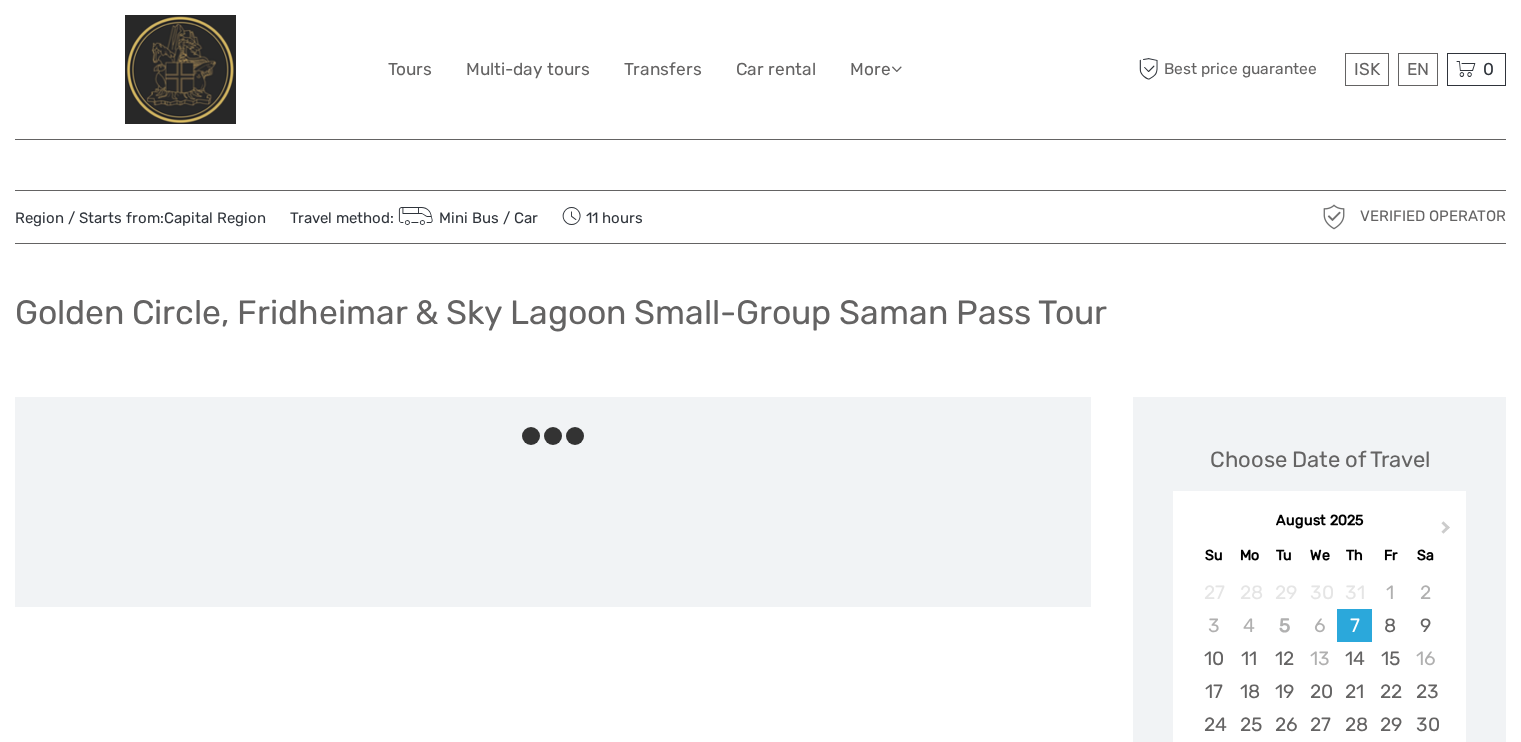 scroll, scrollTop: 0, scrollLeft: 0, axis: both 